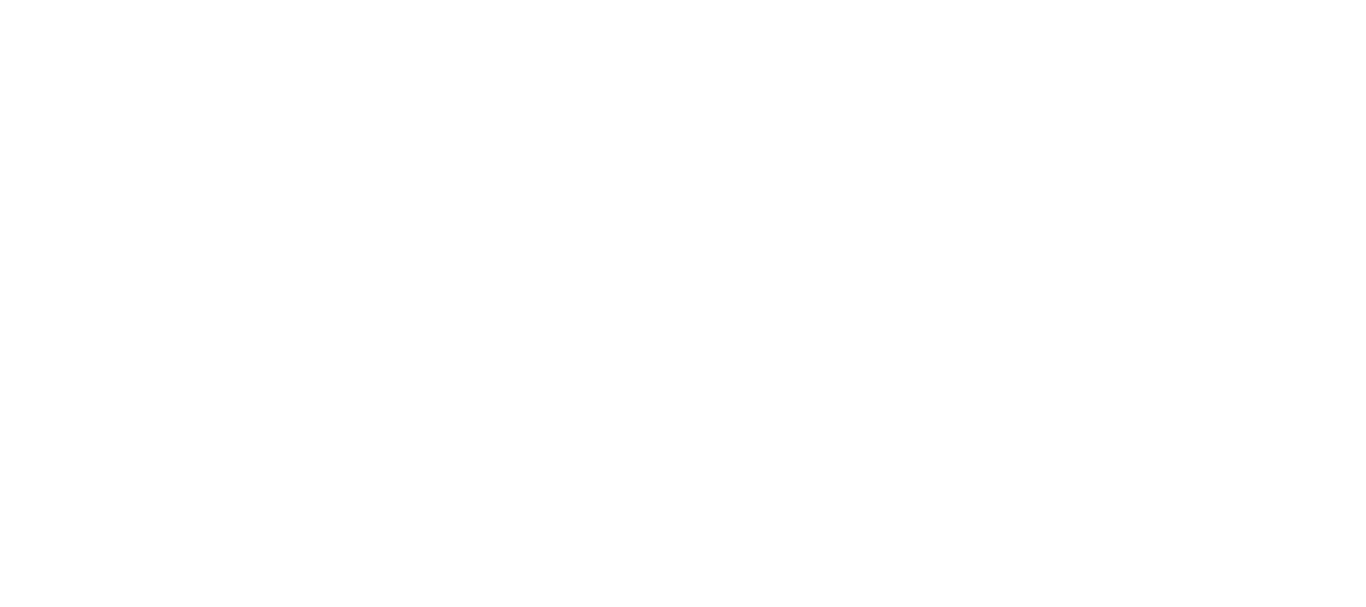 scroll, scrollTop: 0, scrollLeft: 0, axis: both 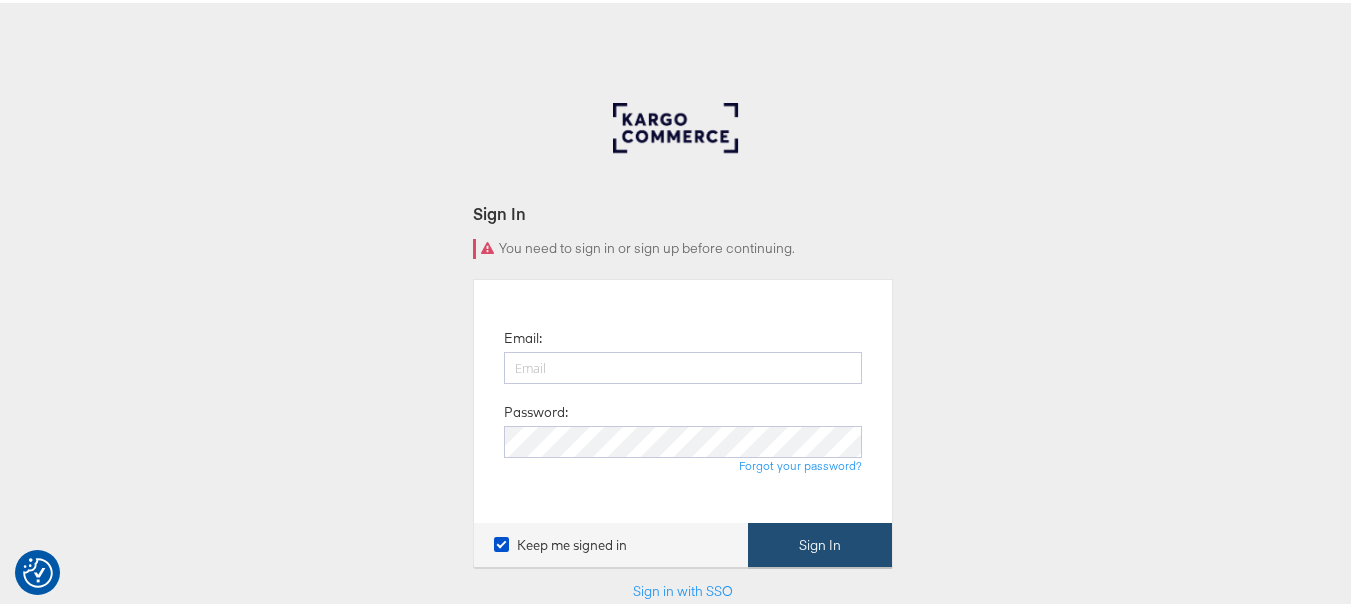 type on "shridhar.pattar@assemblyglobal.com" 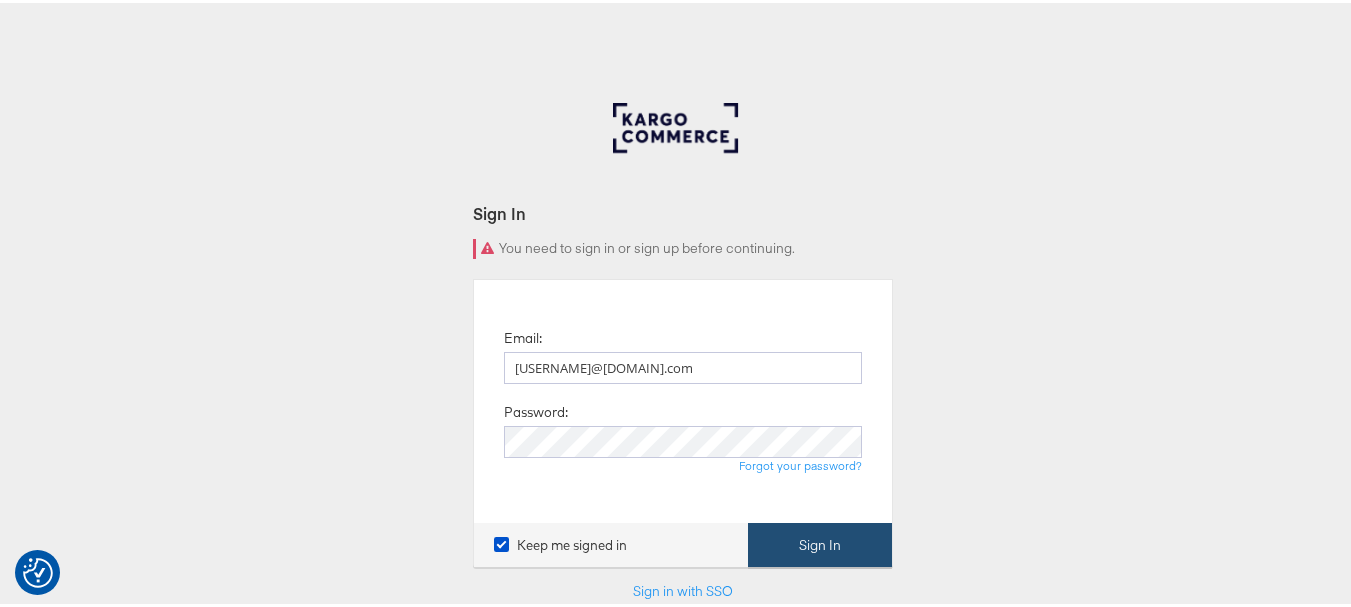click on "Sign In" at bounding box center (820, 542) 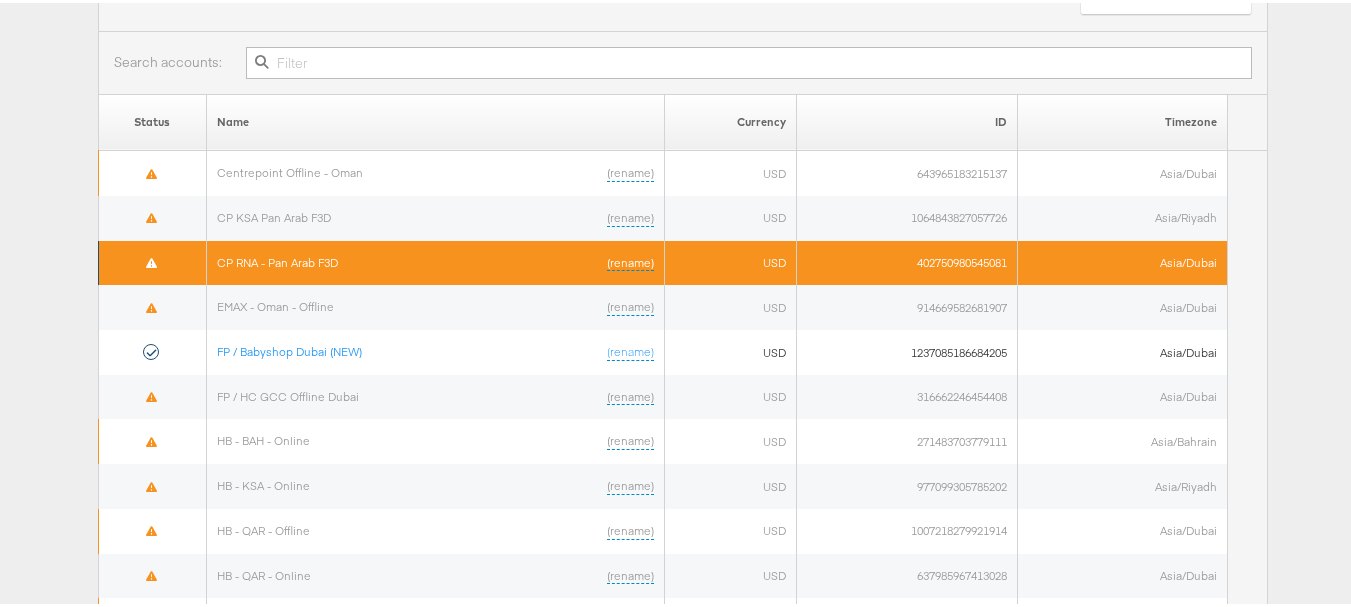 scroll, scrollTop: 206, scrollLeft: 0, axis: vertical 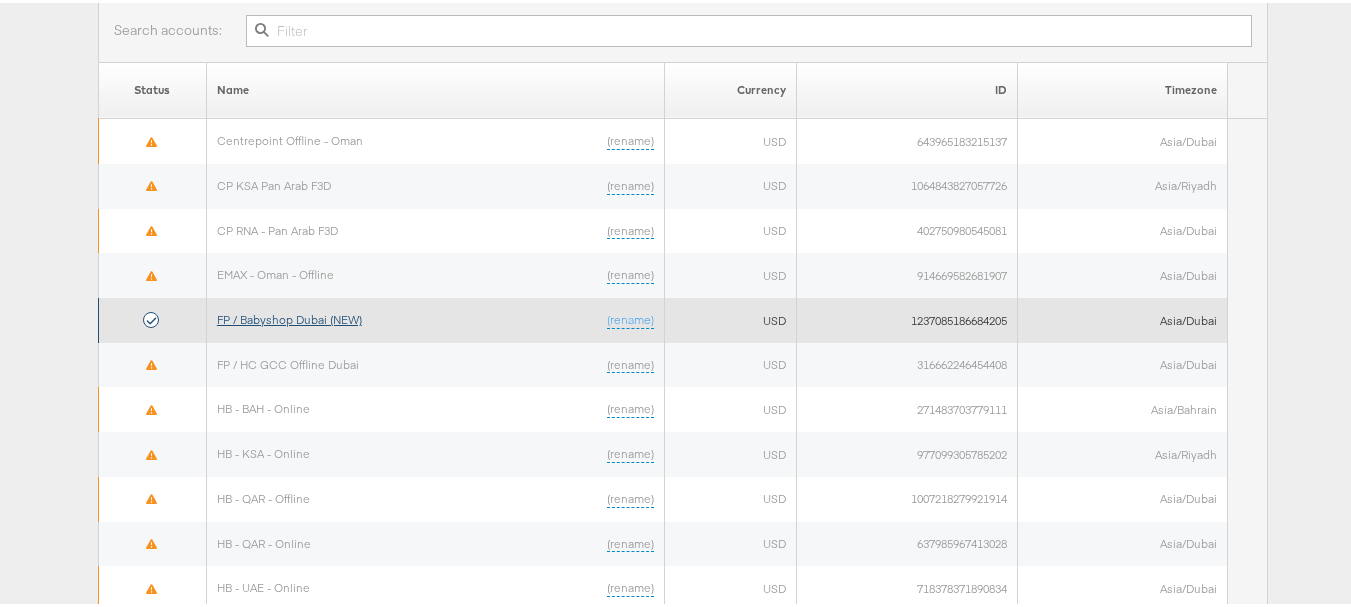 click on "FP / Babyshop Dubai (NEW)" at bounding box center (289, 316) 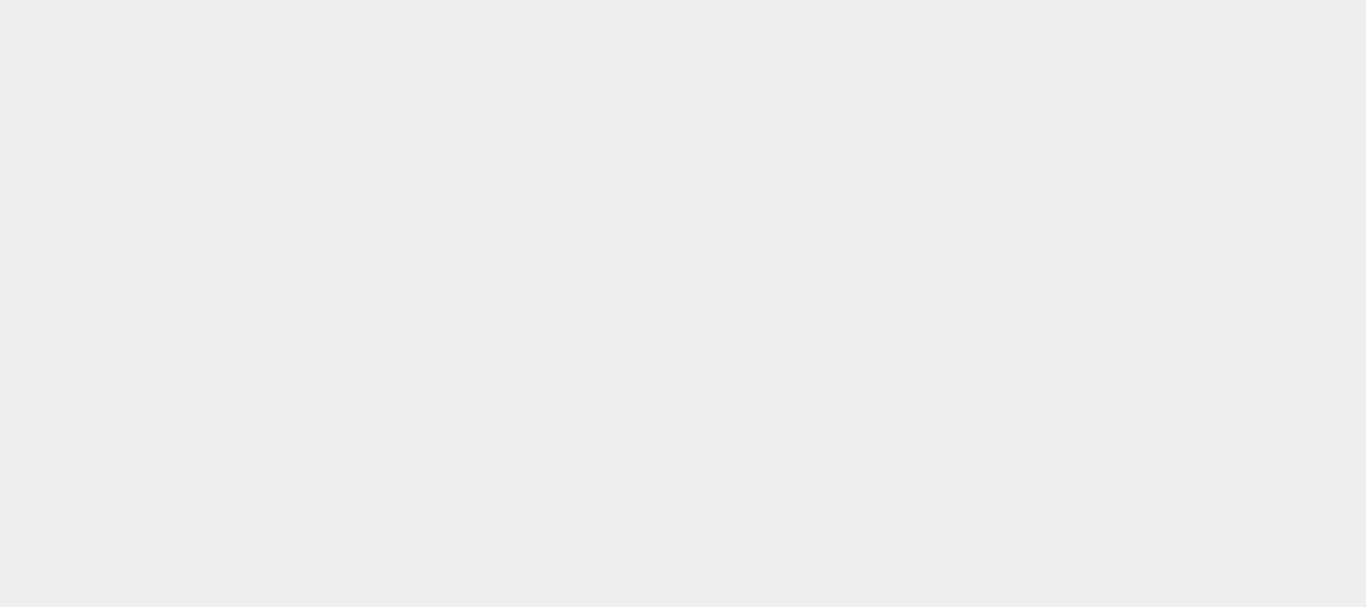 scroll, scrollTop: 0, scrollLeft: 0, axis: both 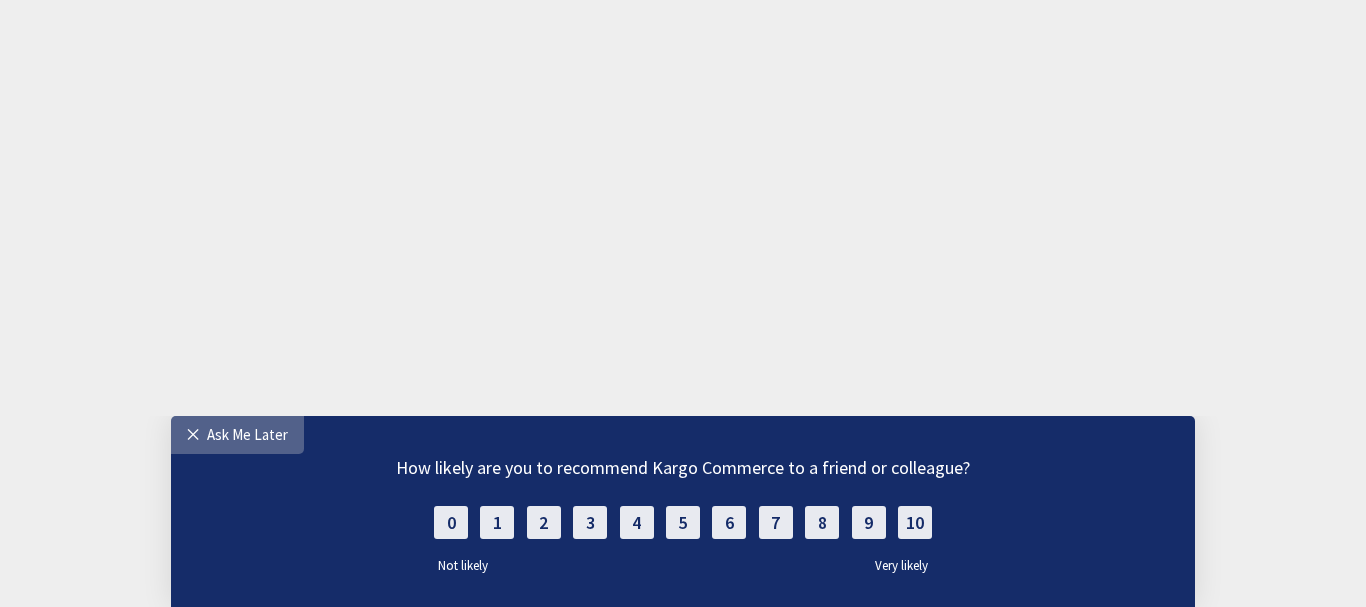 click on "Ask Me Later" at bounding box center (247, 434) 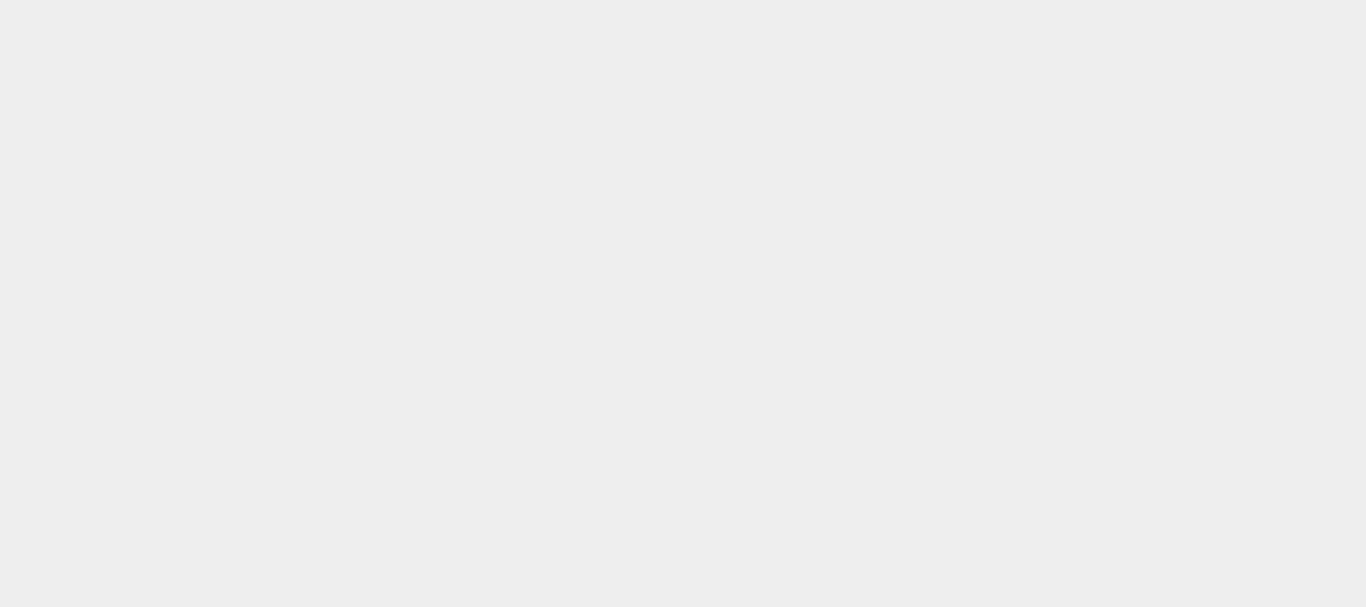 scroll, scrollTop: 0, scrollLeft: 0, axis: both 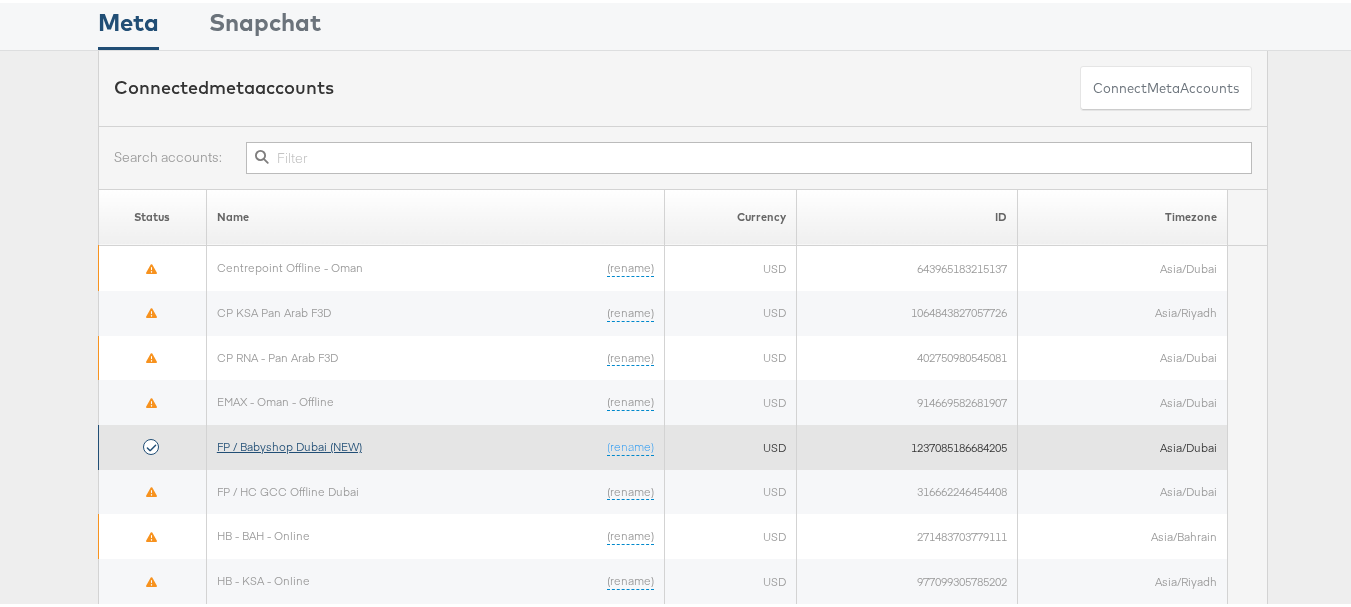 click on "FP / Babyshop Dubai (NEW)" at bounding box center (289, 443) 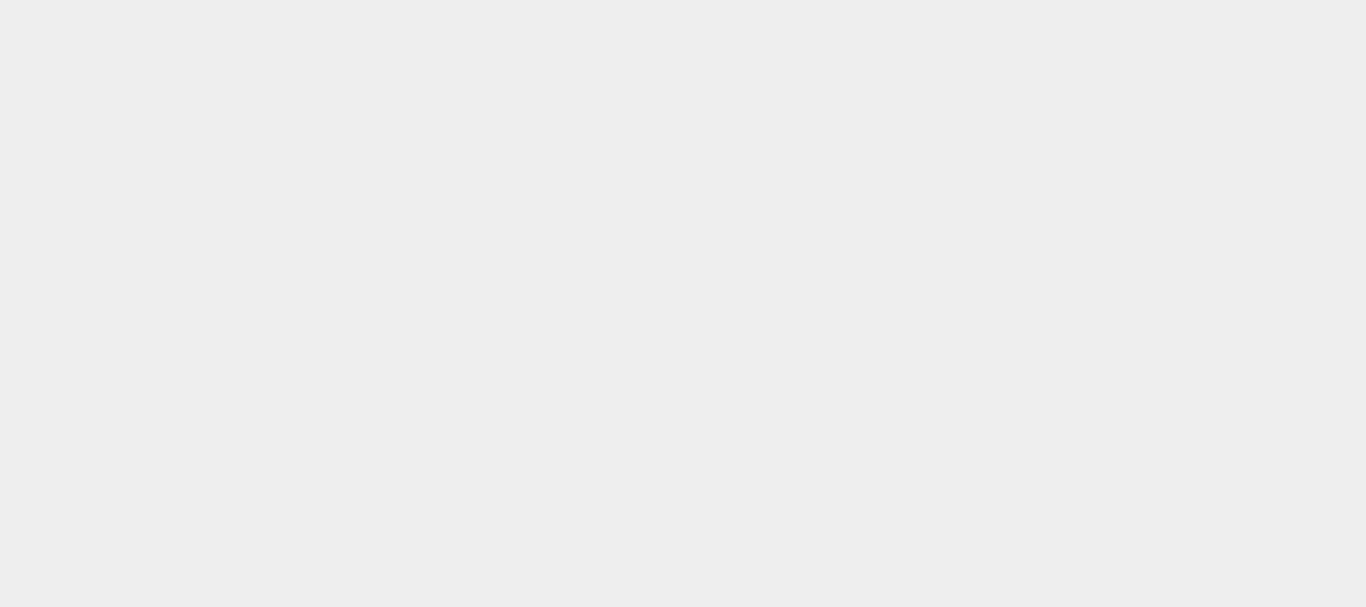 scroll, scrollTop: 0, scrollLeft: 0, axis: both 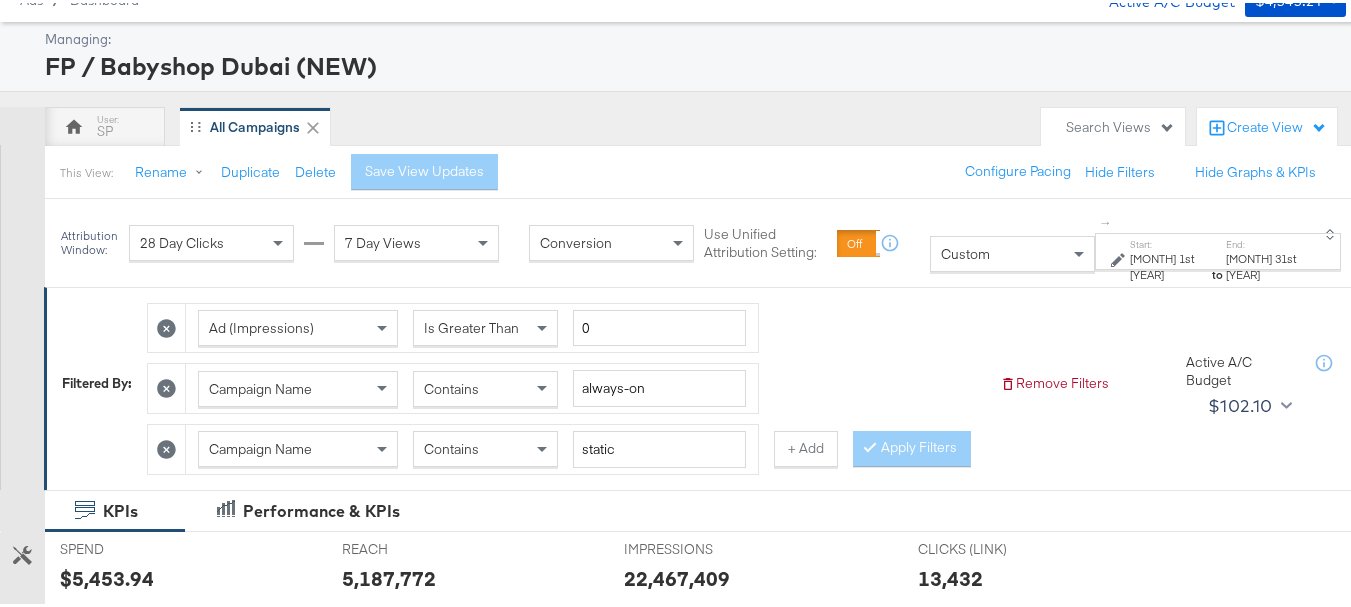 click 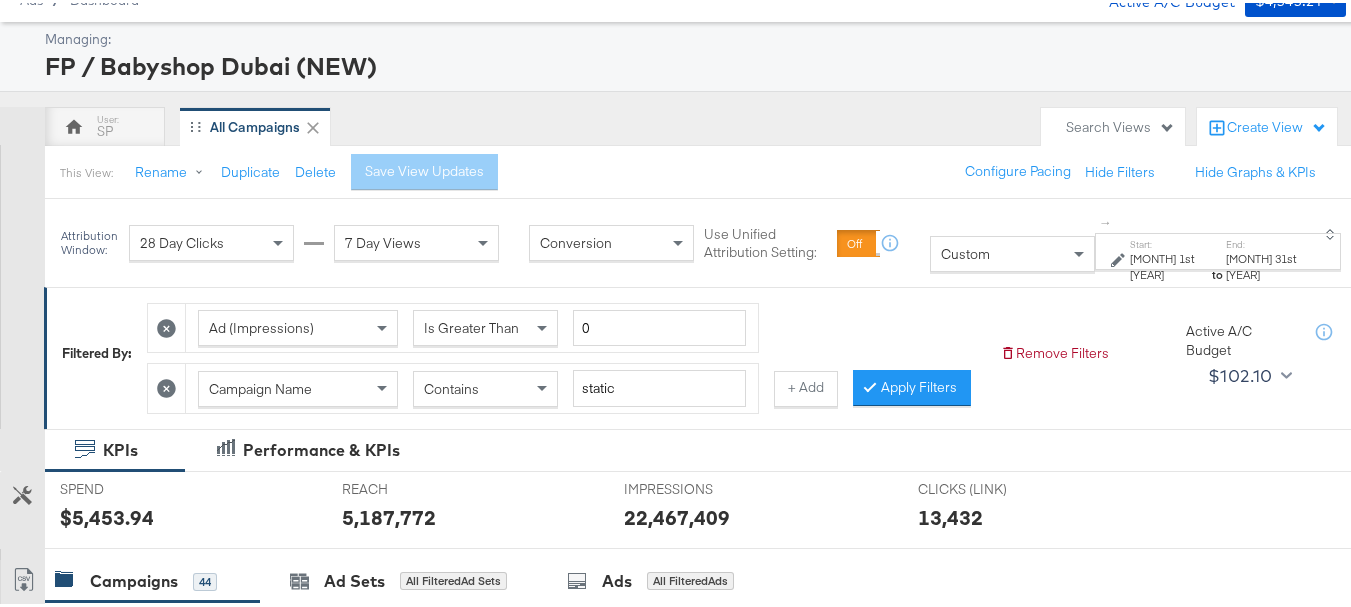 click 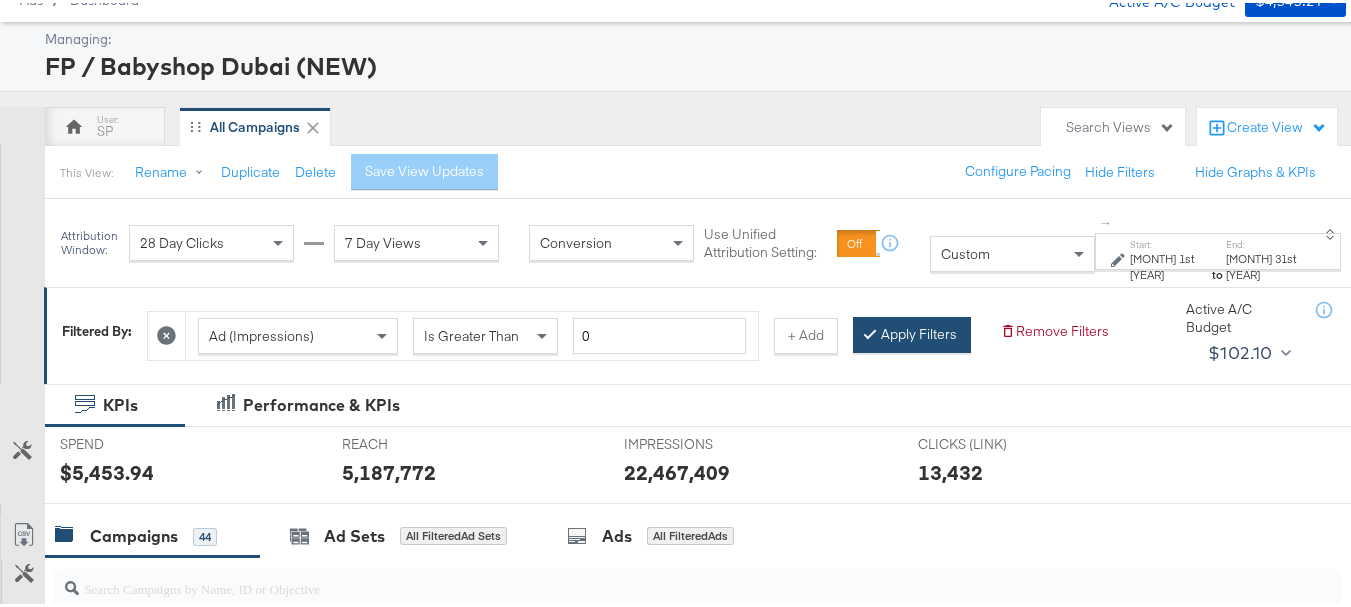 click on "Apply Filters" at bounding box center [912, 332] 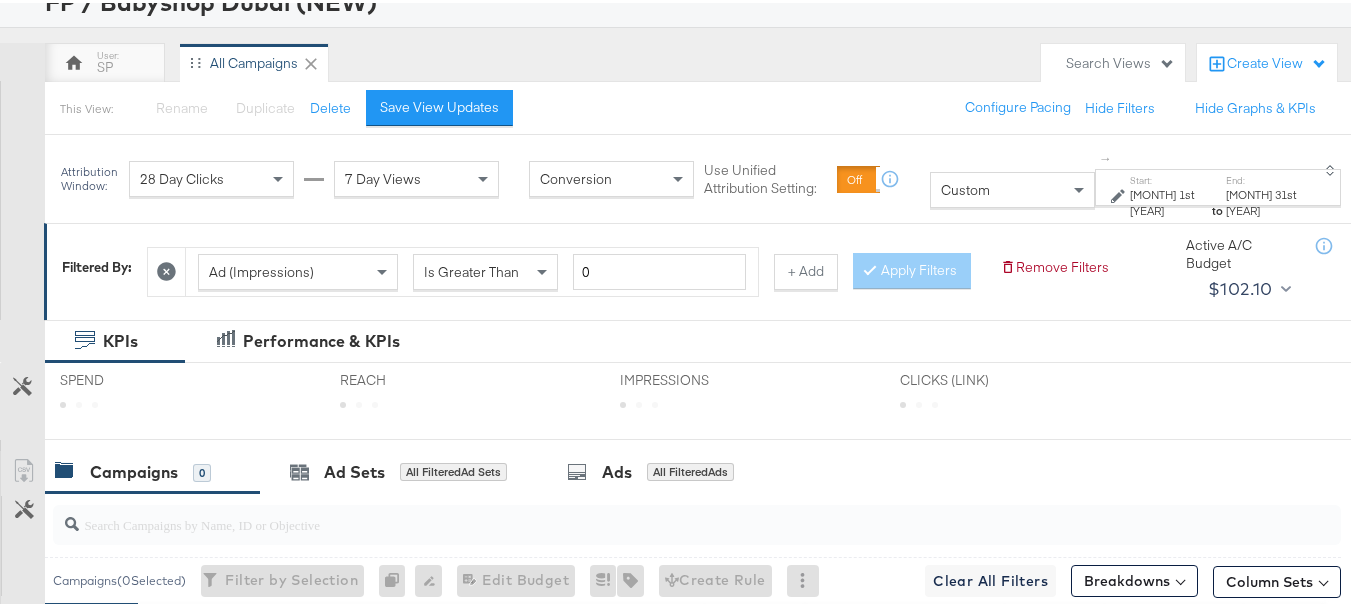 scroll, scrollTop: 142, scrollLeft: 0, axis: vertical 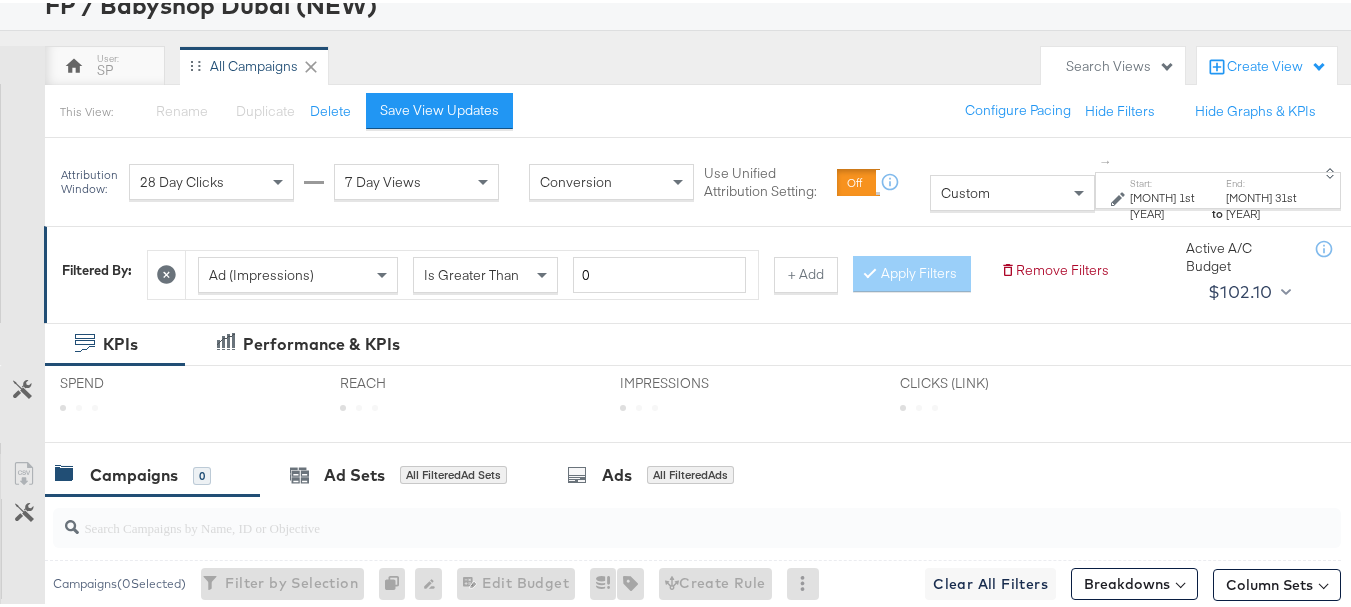 click on "[MONTH] 1st [YEAR]" at bounding box center (1169, 202) 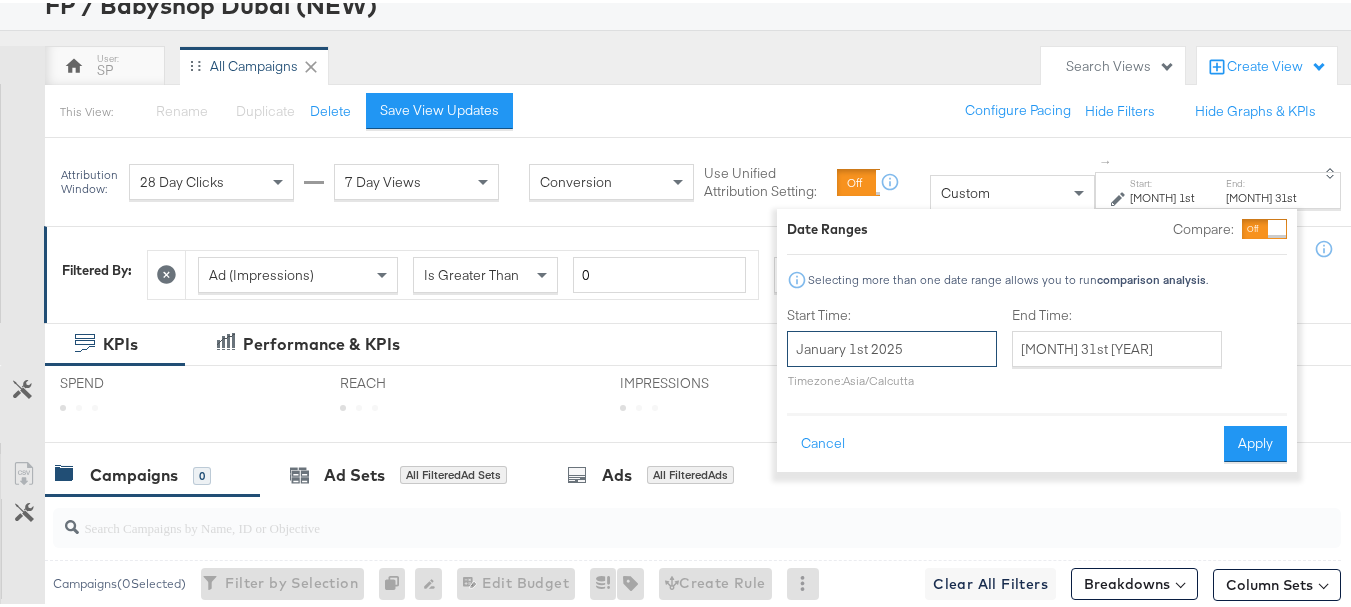 click on "January 1st 2025" at bounding box center (892, 346) 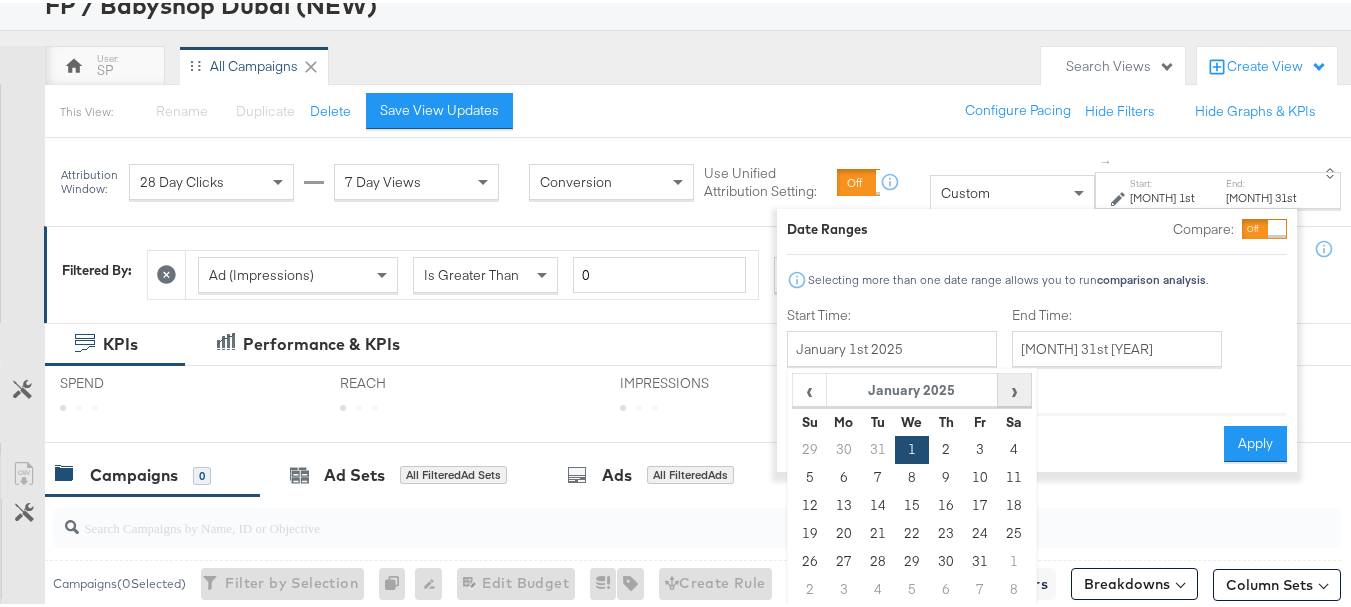 click on "›" at bounding box center (1014, 387) 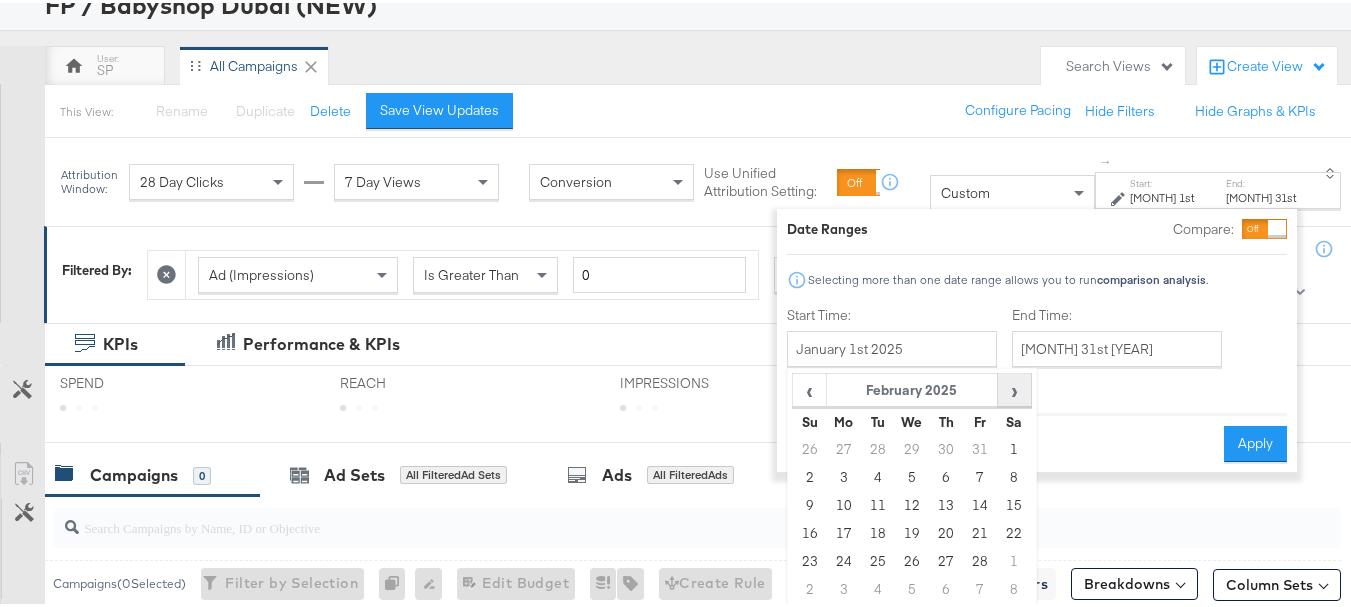 click on "›" at bounding box center [1014, 387] 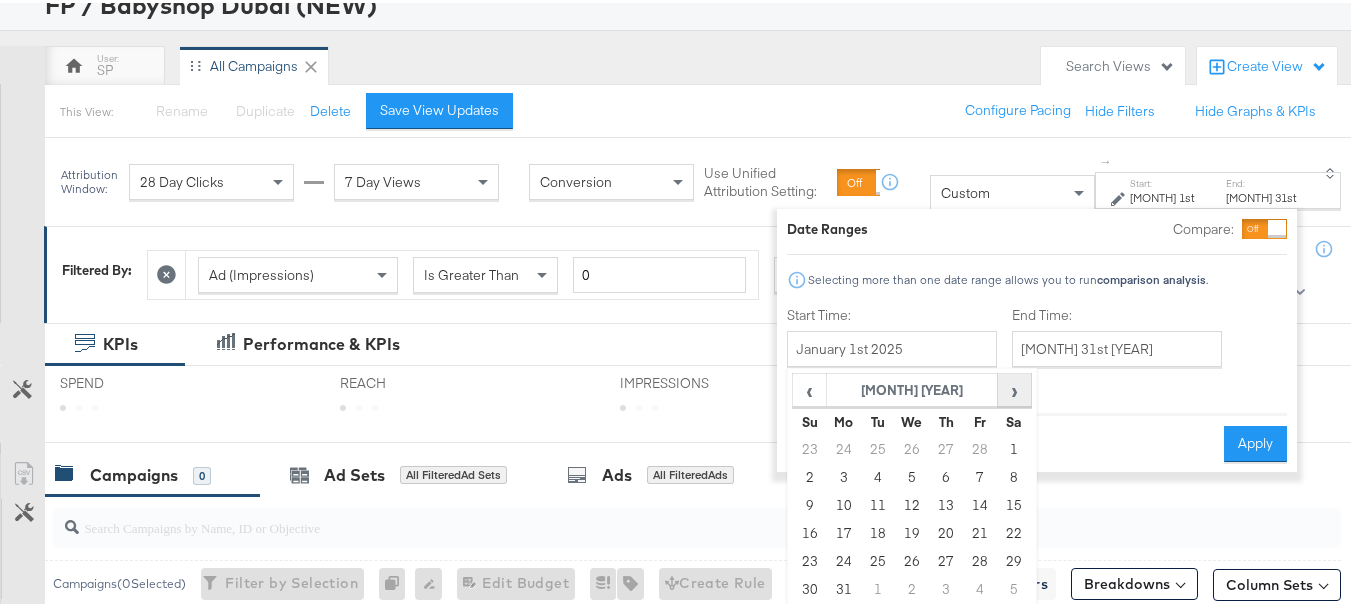 click on "›" at bounding box center (1014, 387) 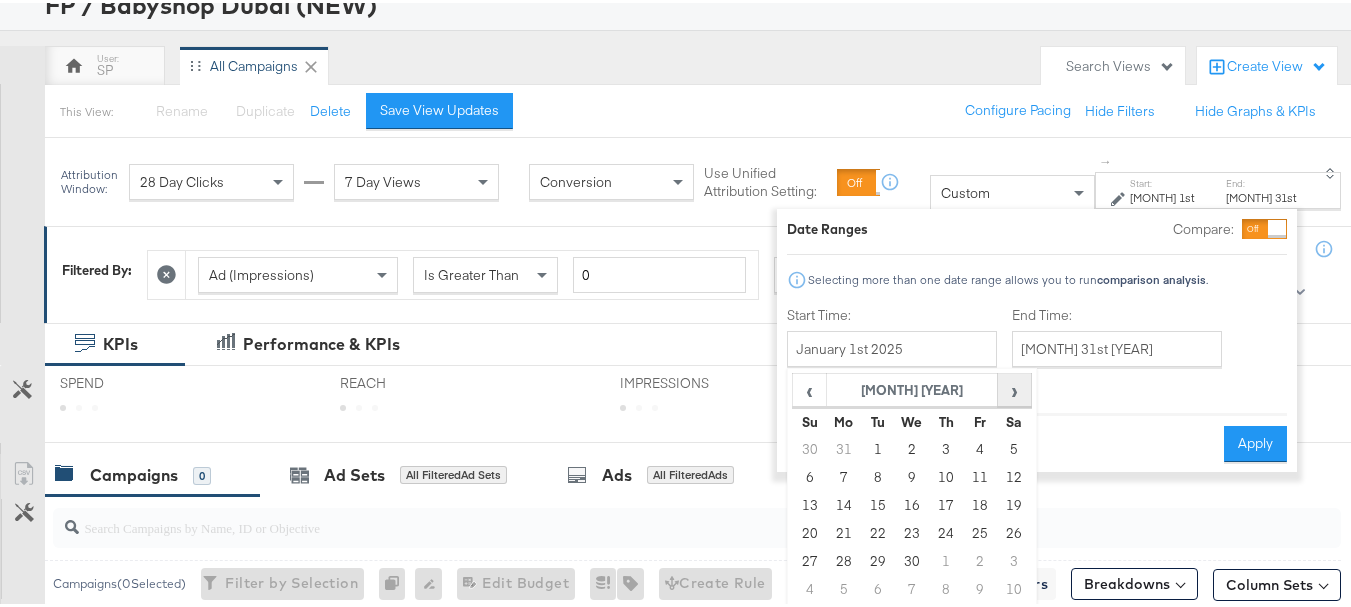 click on "›" at bounding box center (1014, 387) 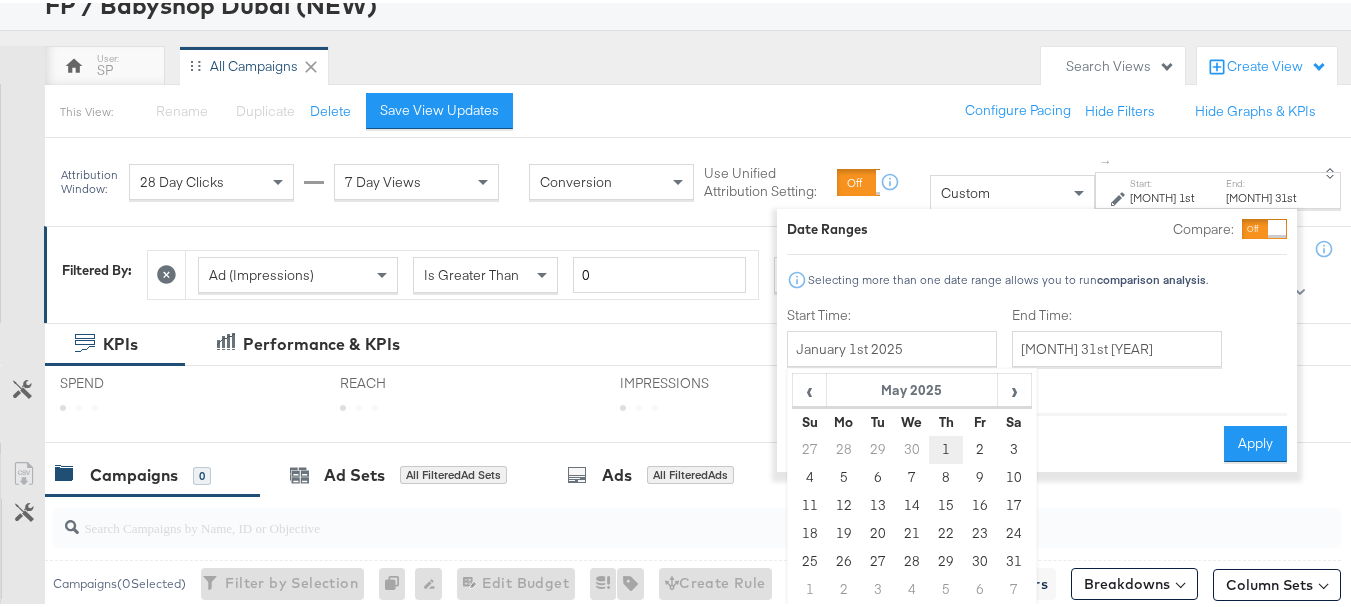 click on "1" at bounding box center (946, 447) 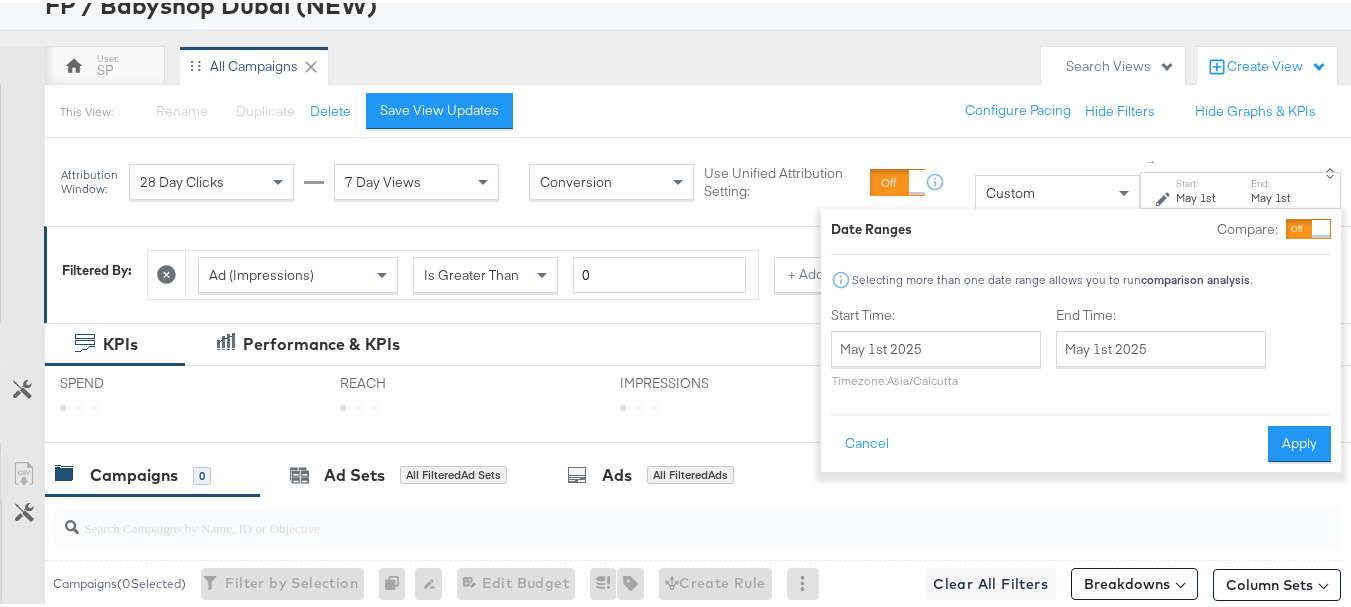 type on "May 1st 2025" 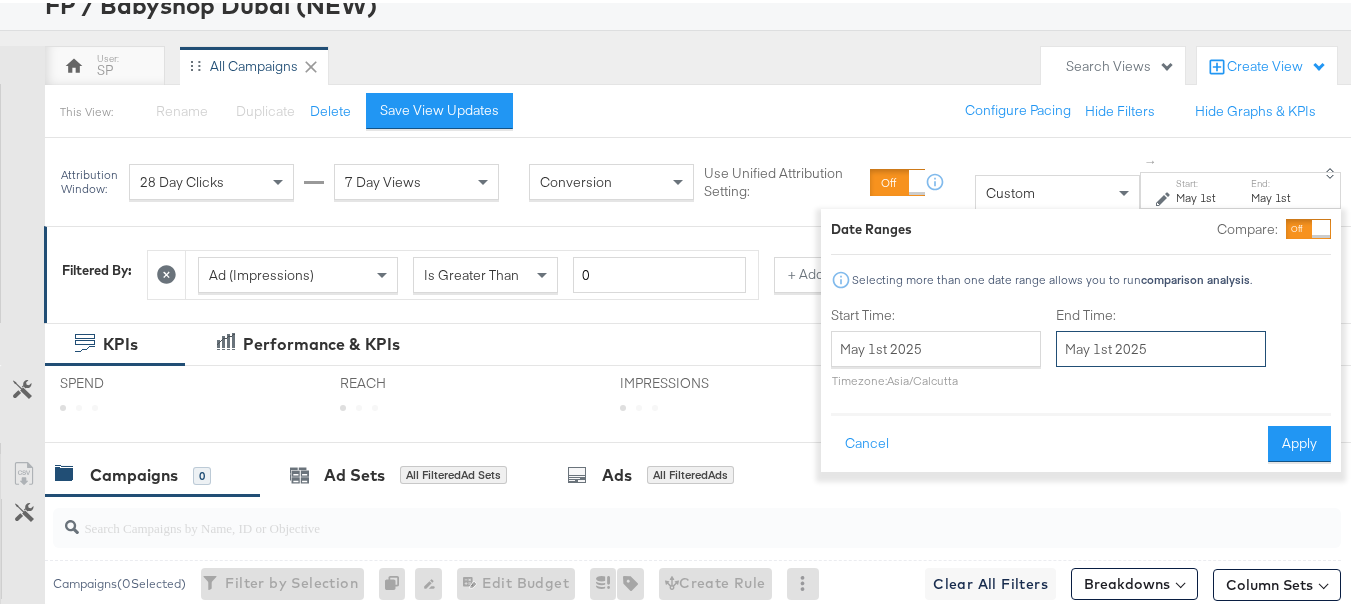 click on "May 1st 2025" at bounding box center [1161, 346] 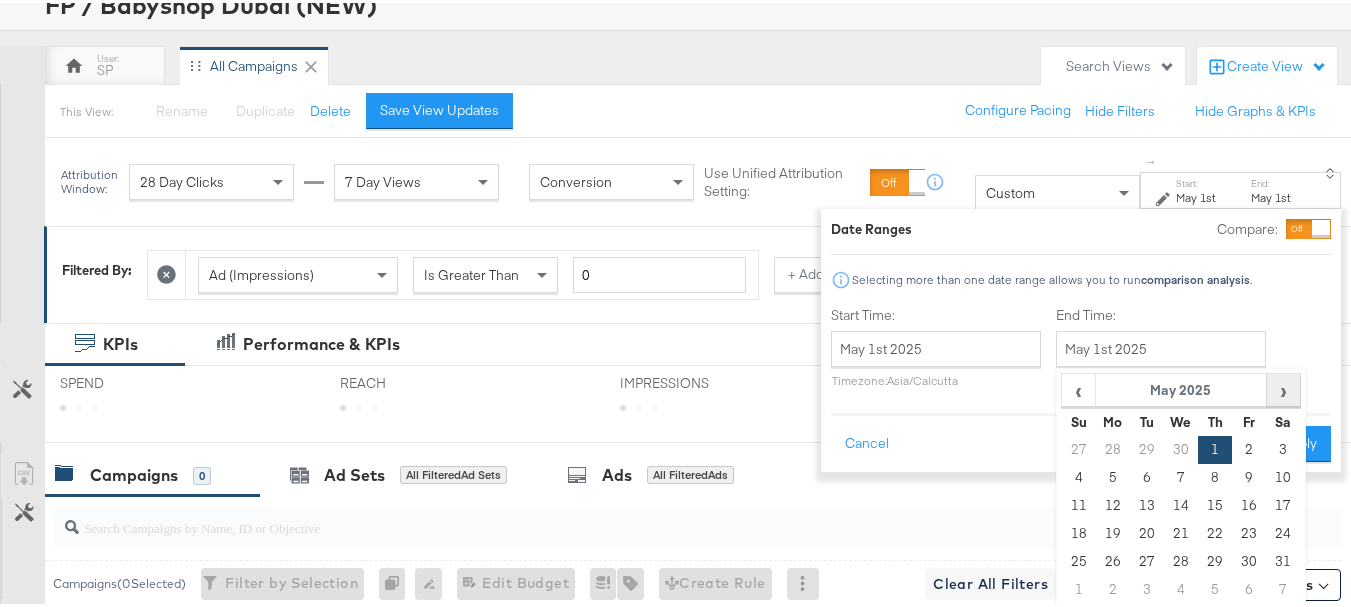 click on "›" at bounding box center (1283, 387) 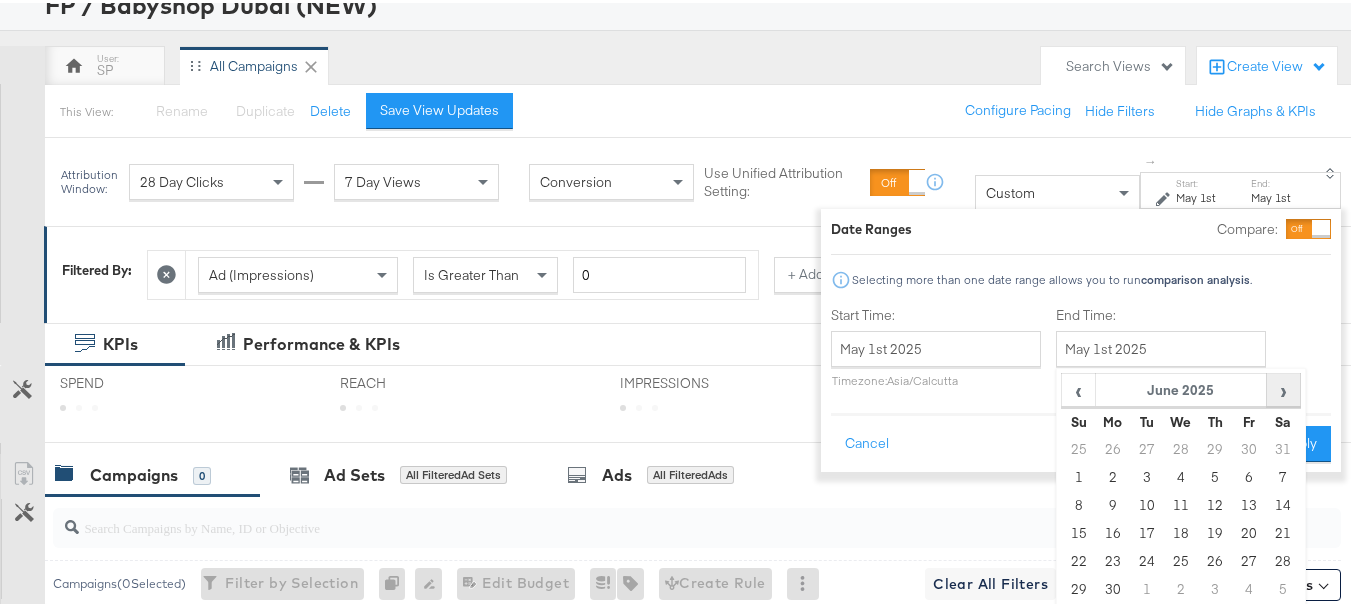 click on "›" at bounding box center (1283, 387) 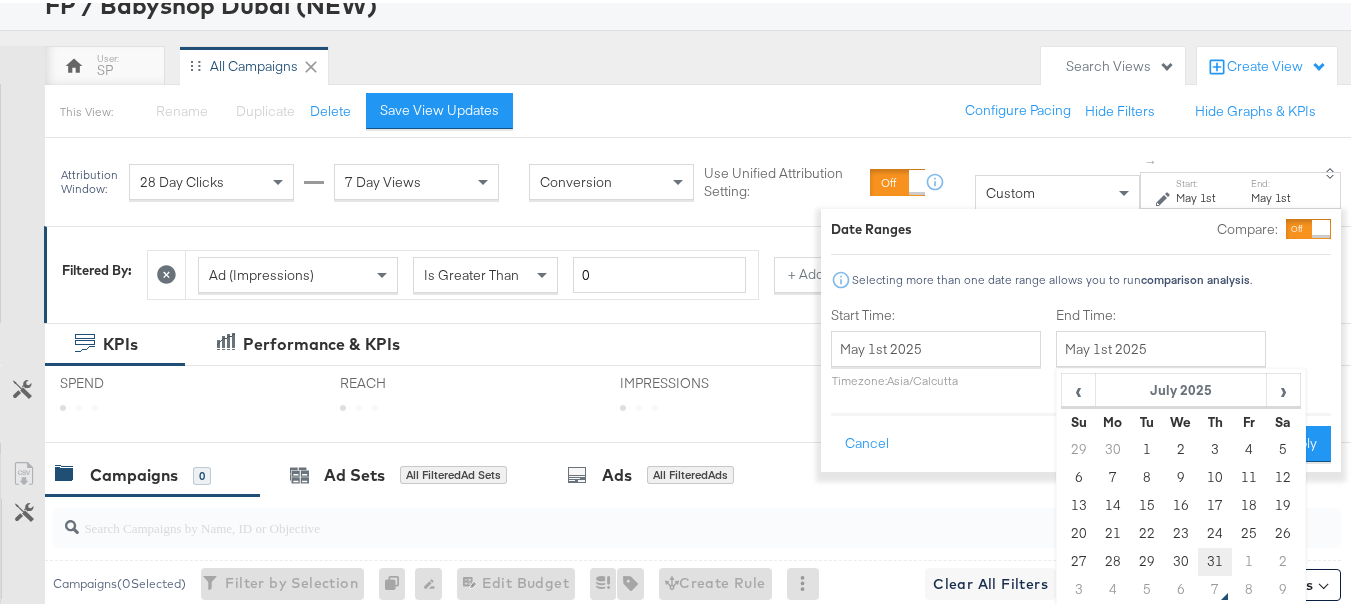 click on "31" at bounding box center (1215, 559) 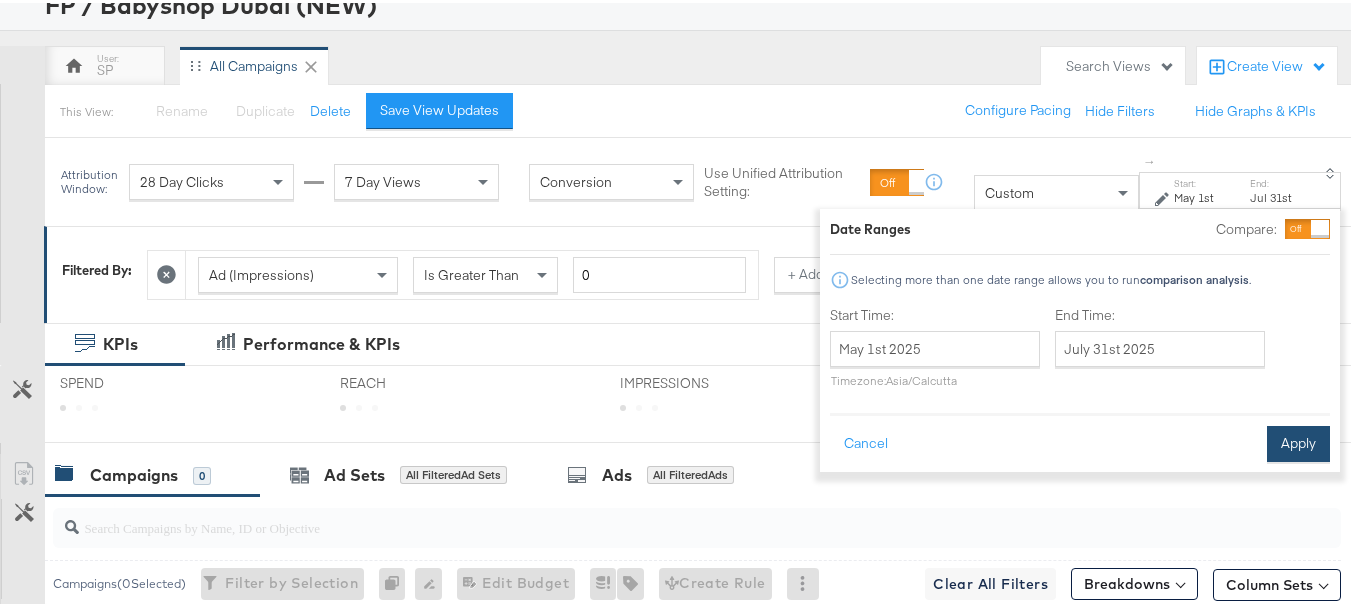 click on "Apply" at bounding box center (1298, 441) 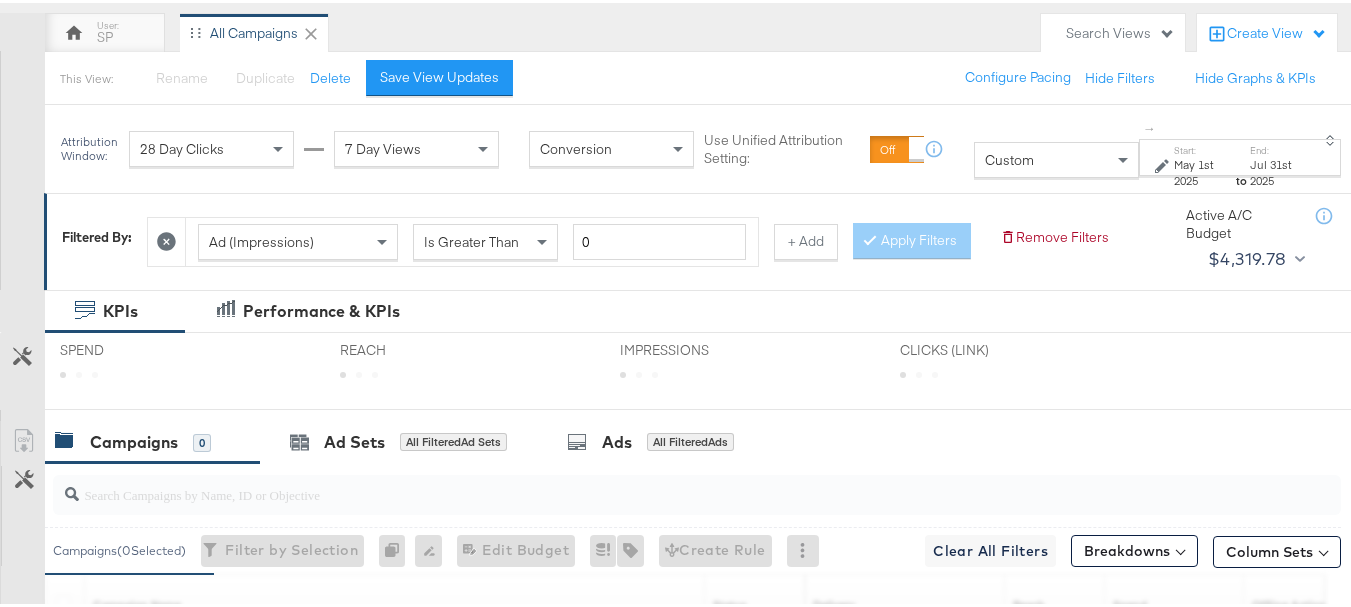 scroll, scrollTop: 173, scrollLeft: 0, axis: vertical 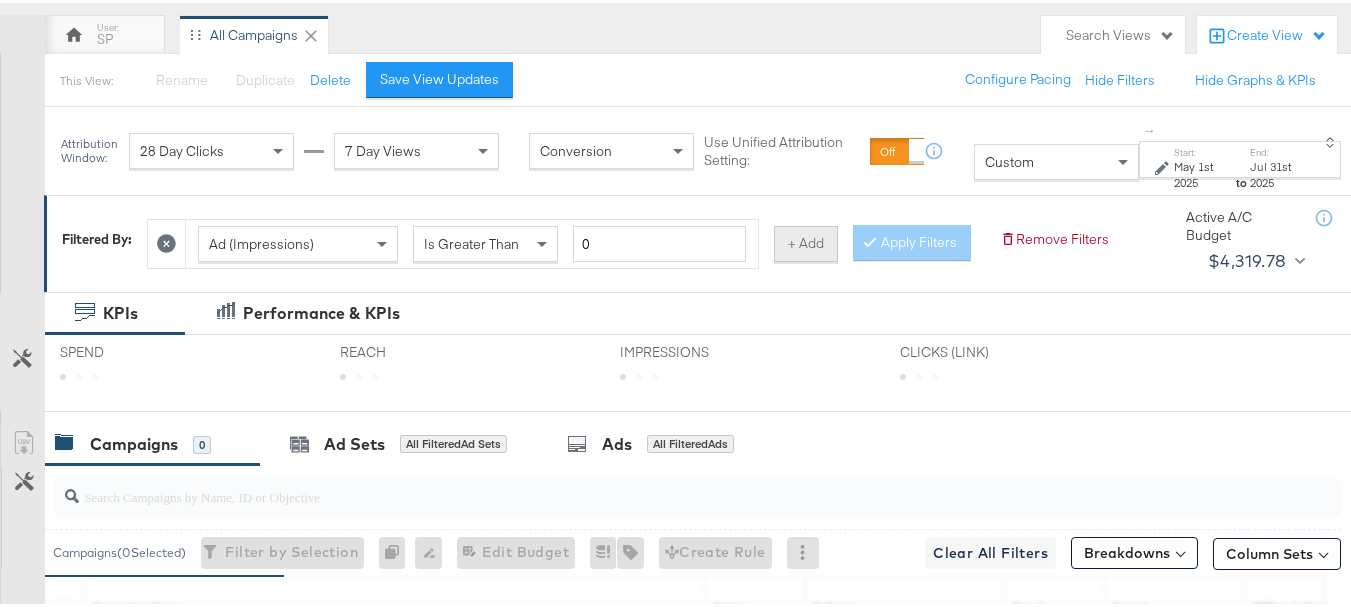 click on "+ Add" at bounding box center (806, 241) 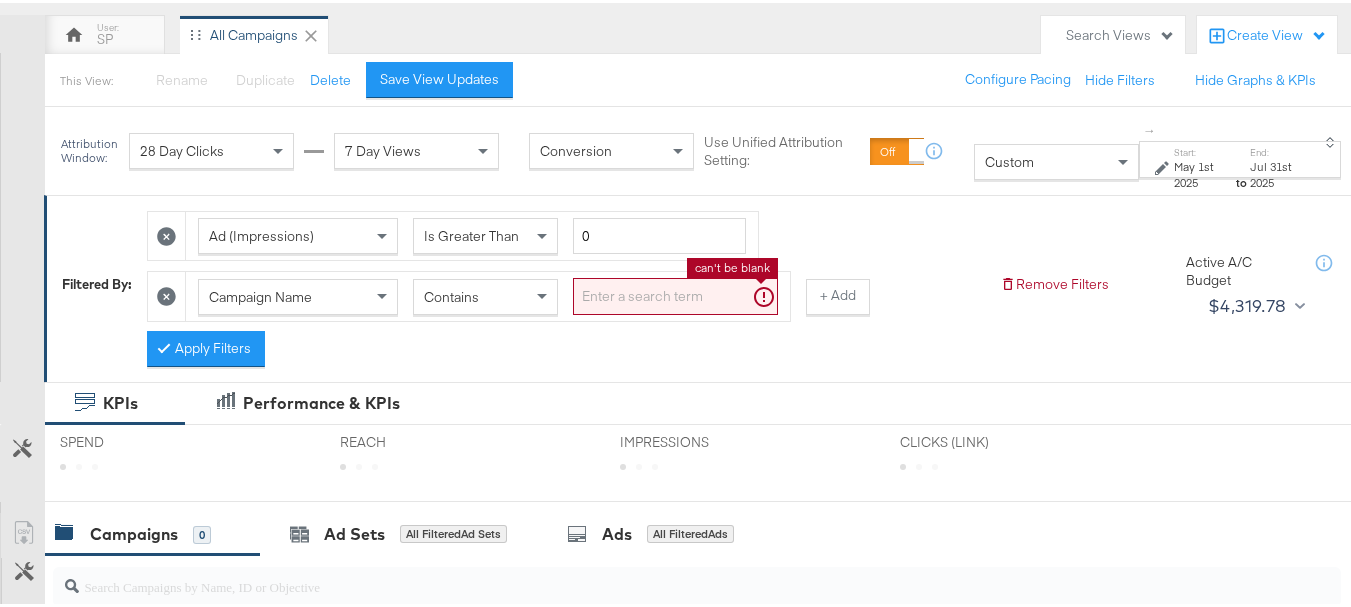 click at bounding box center [675, 293] 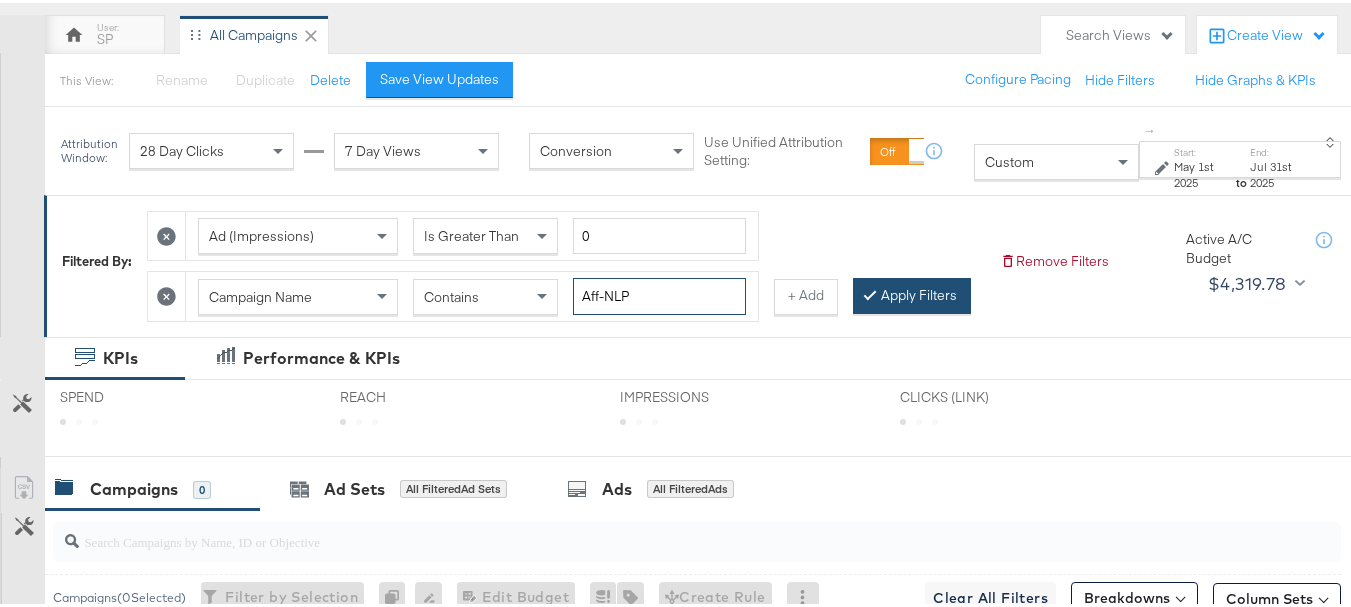 type on "Aff-NLP" 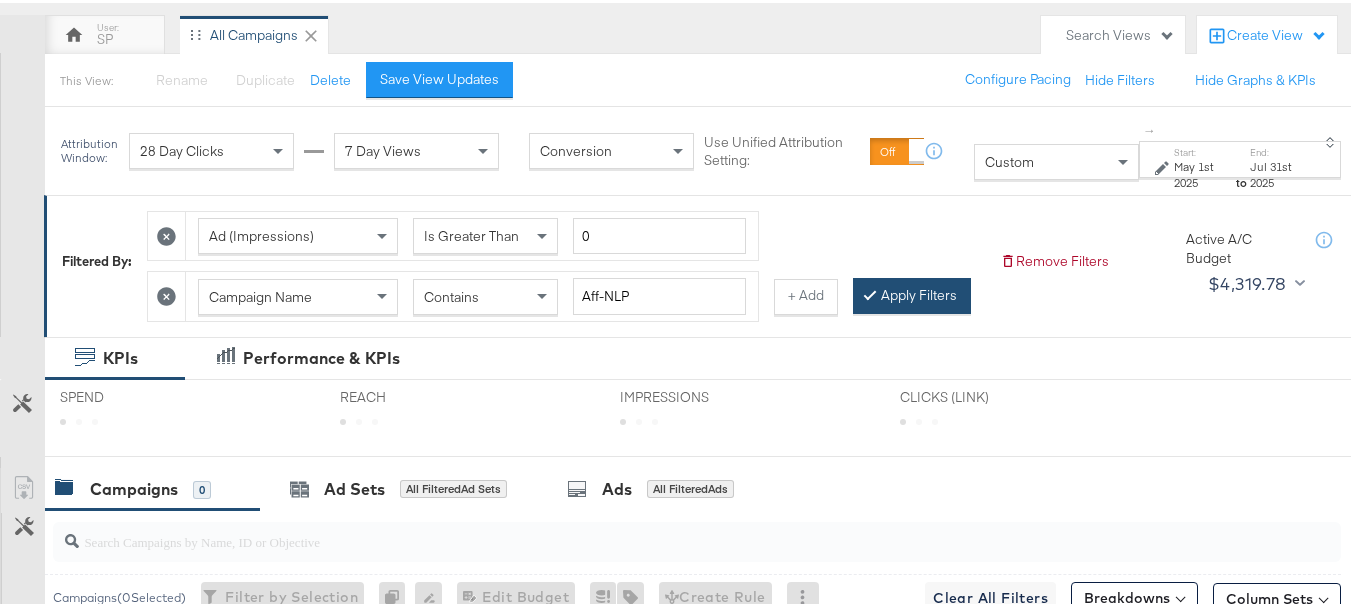 click on "Apply Filters" at bounding box center (912, 293) 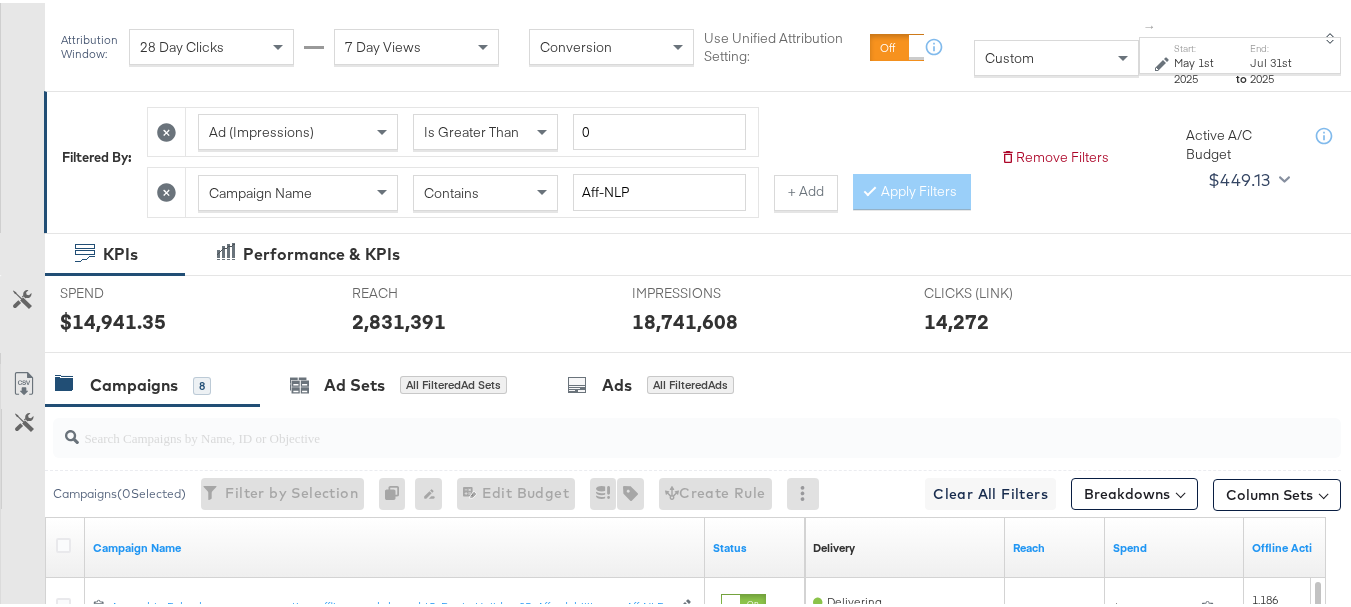 scroll, scrollTop: 275, scrollLeft: 0, axis: vertical 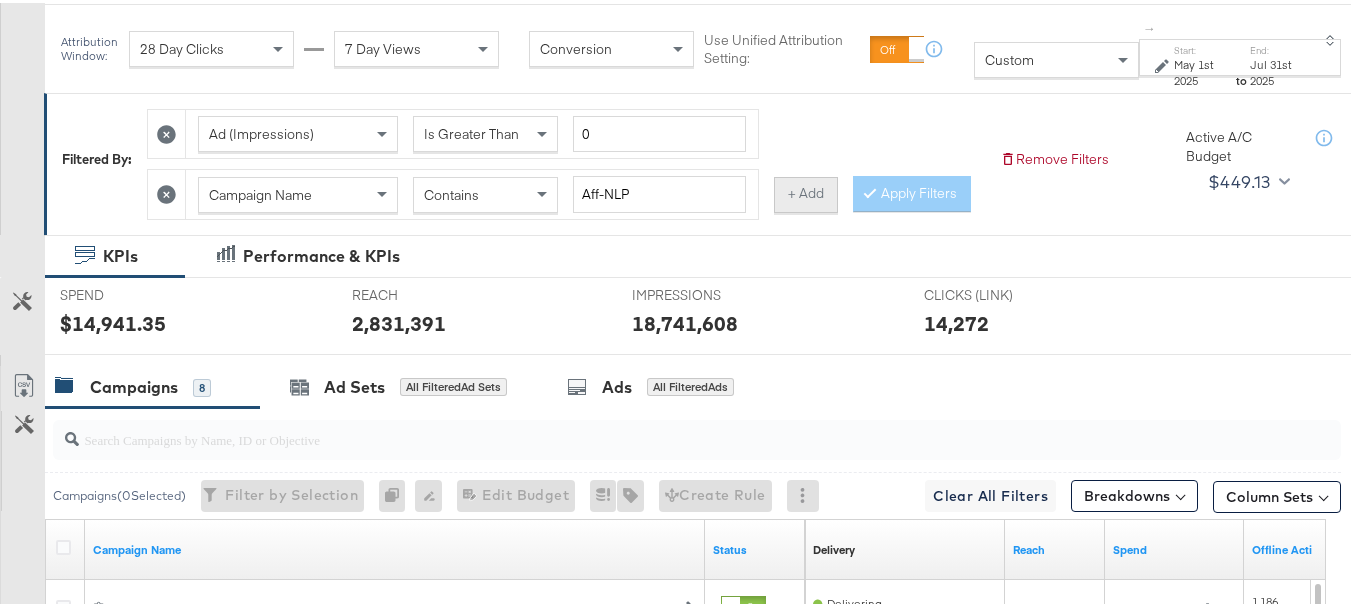 click on "+ Add" at bounding box center [806, 192] 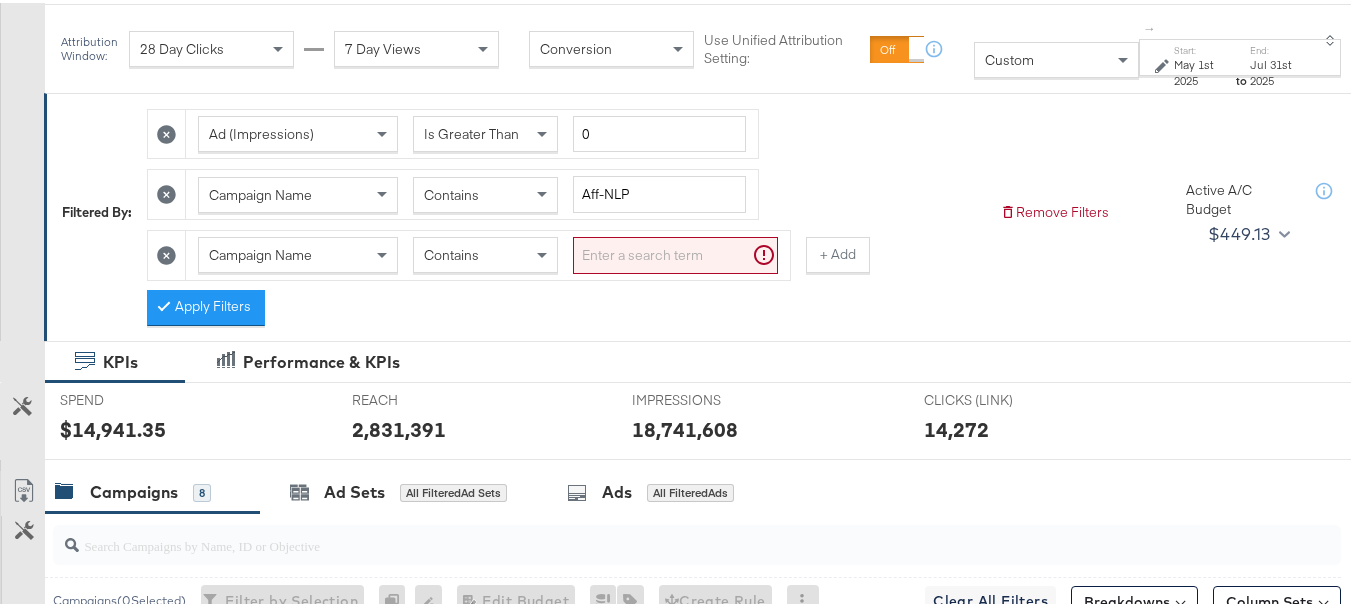 drag, startPoint x: 619, startPoint y: 284, endPoint x: 629, endPoint y: 263, distance: 23.259407 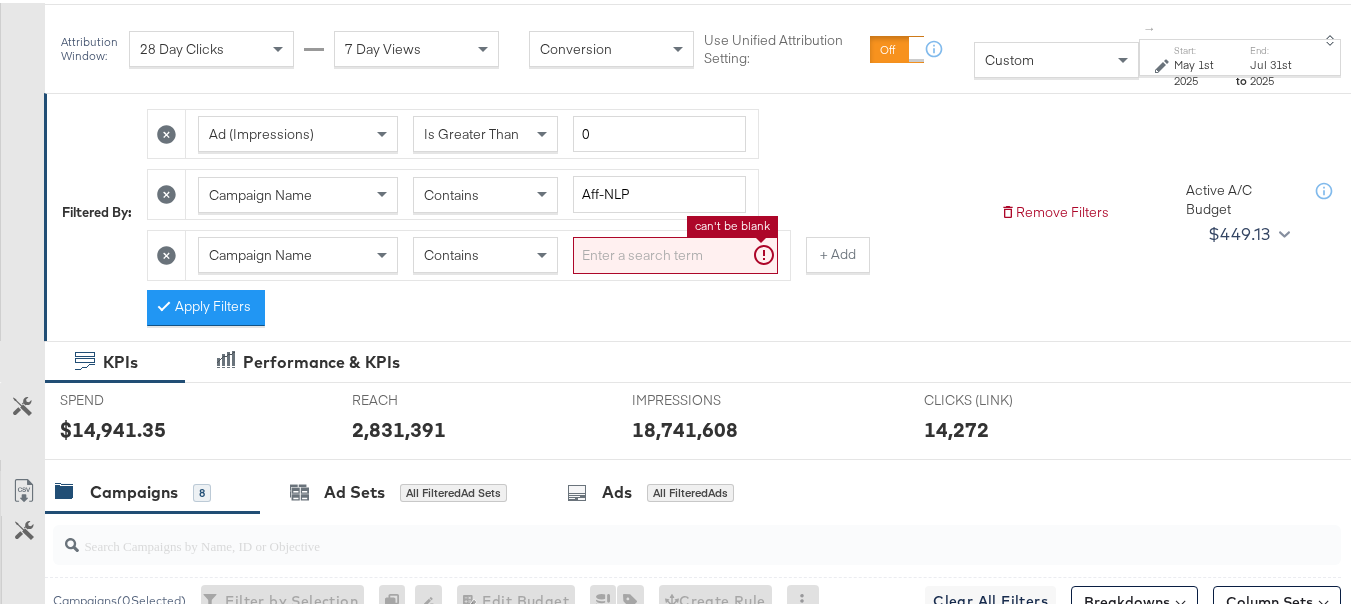 click at bounding box center [675, 252] 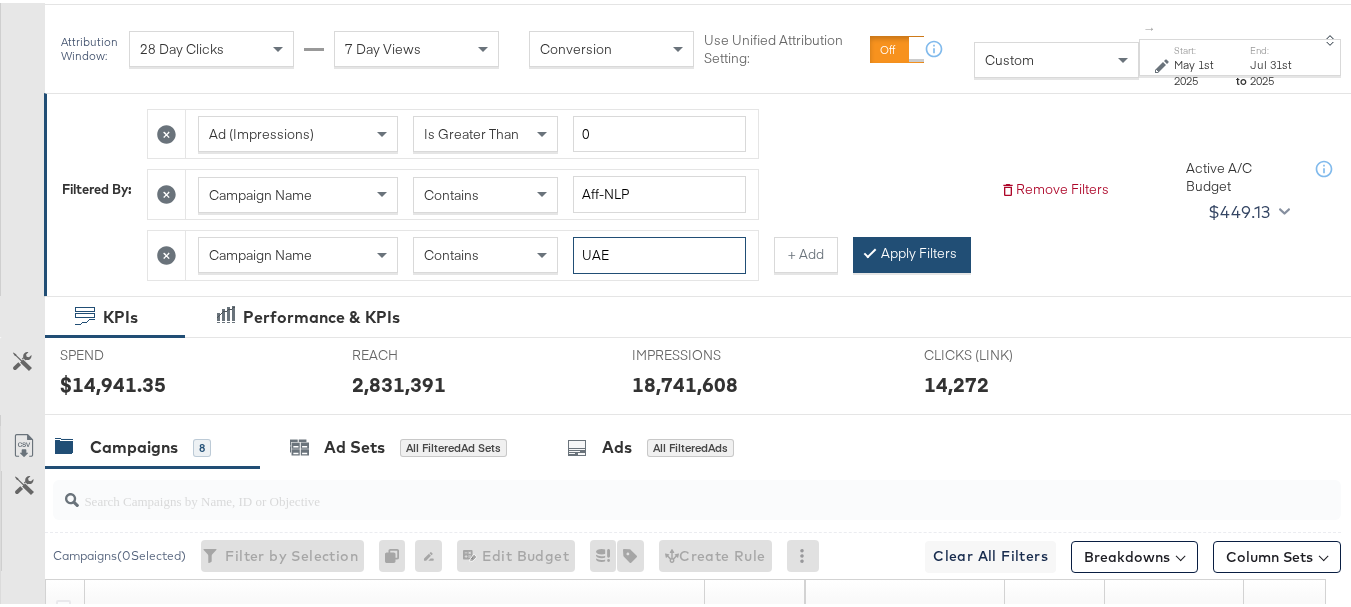 type on "UAE" 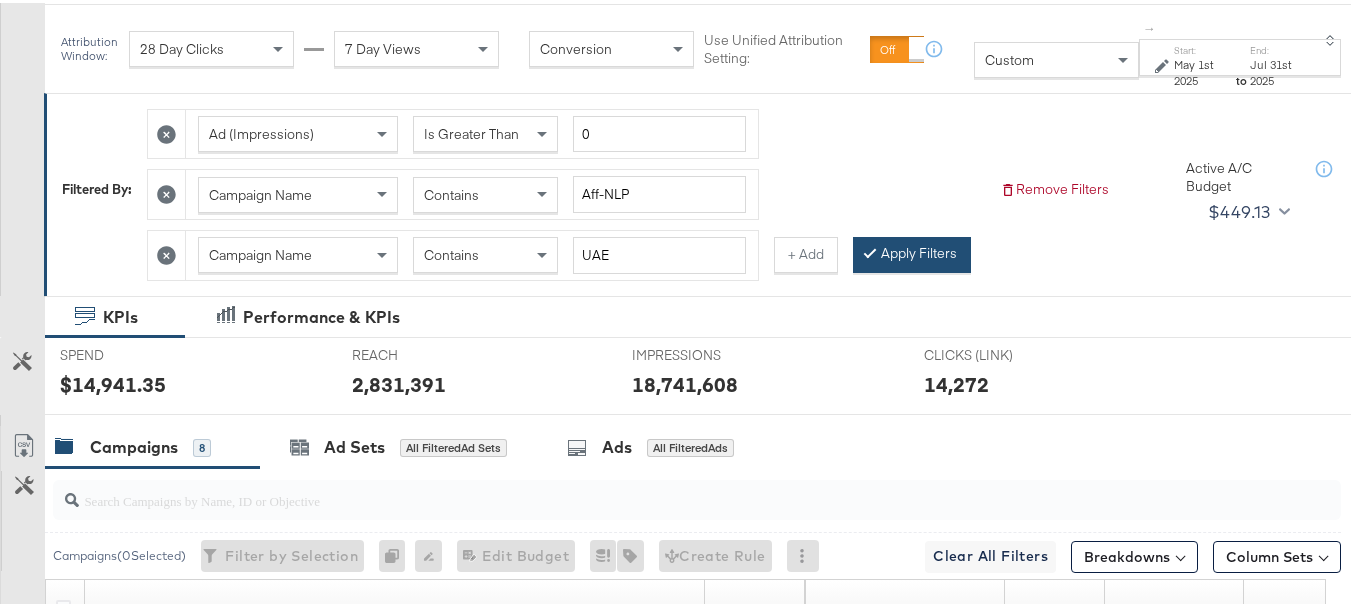 click on "Apply Filters" at bounding box center [912, 252] 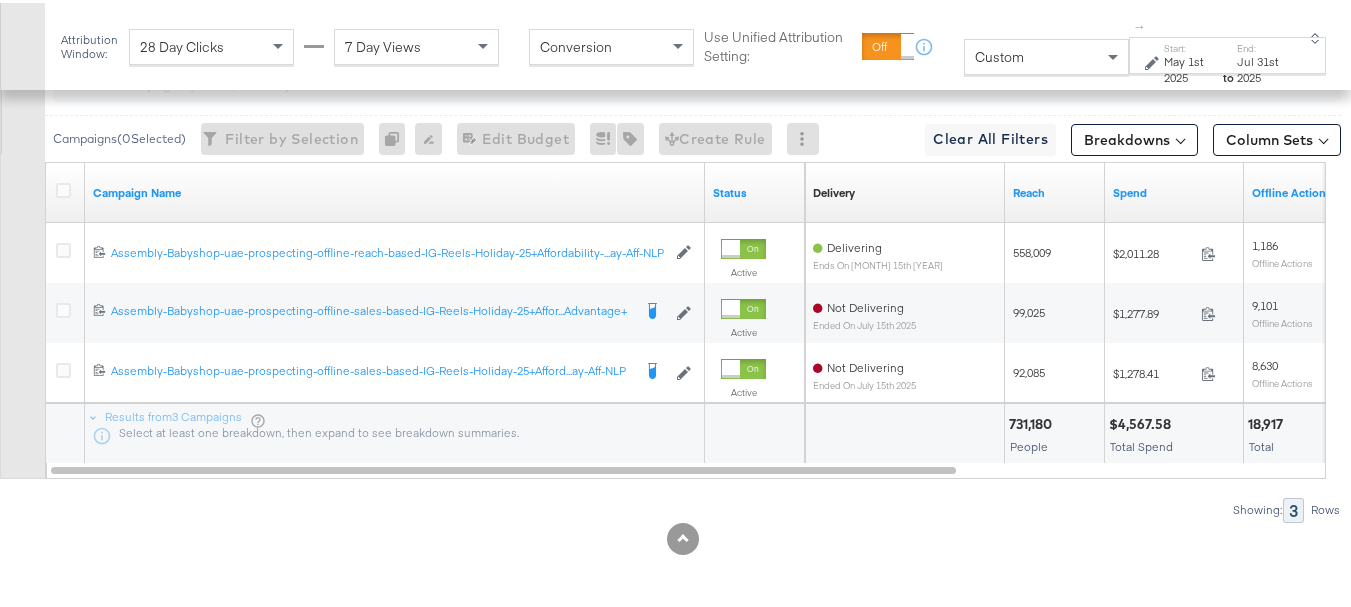 scroll, scrollTop: 737, scrollLeft: 0, axis: vertical 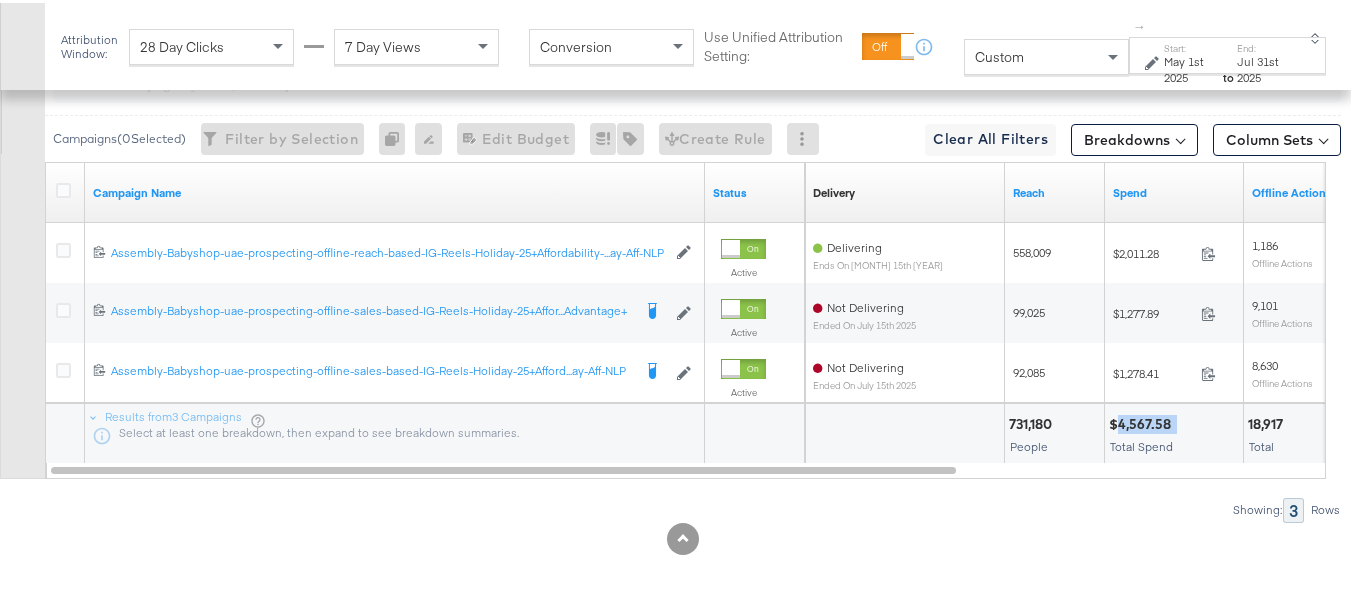 click on "$4,567.58" at bounding box center (1143, 421) 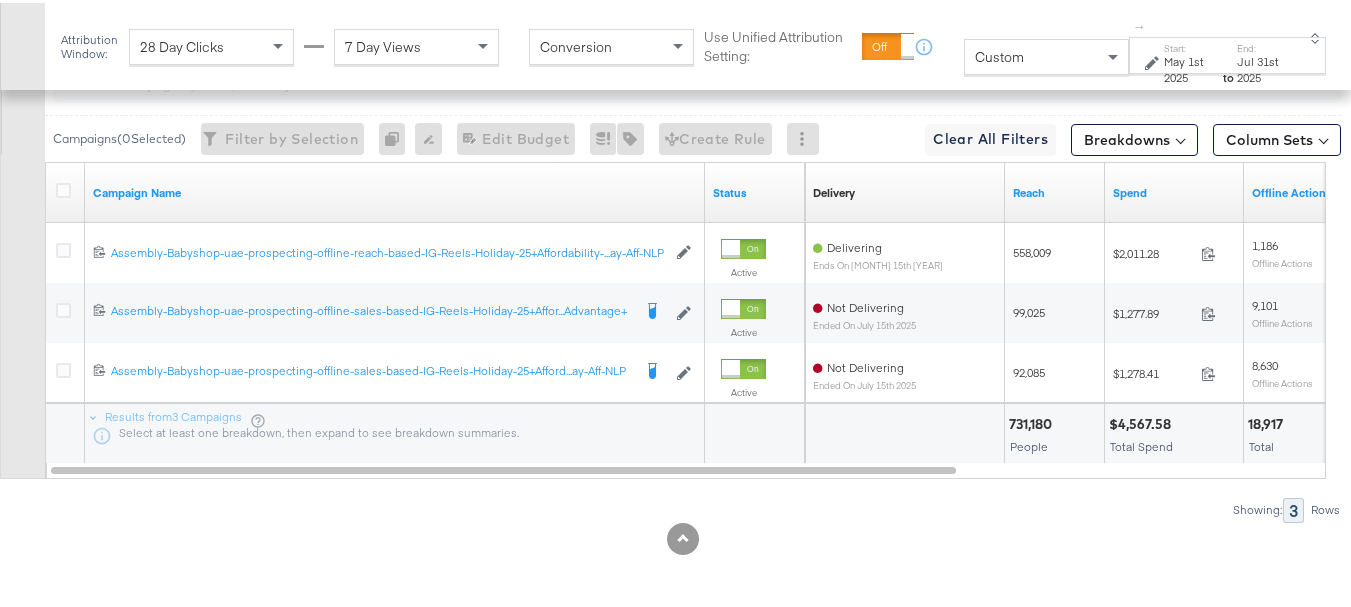 click on "731,180" at bounding box center (1033, 421) 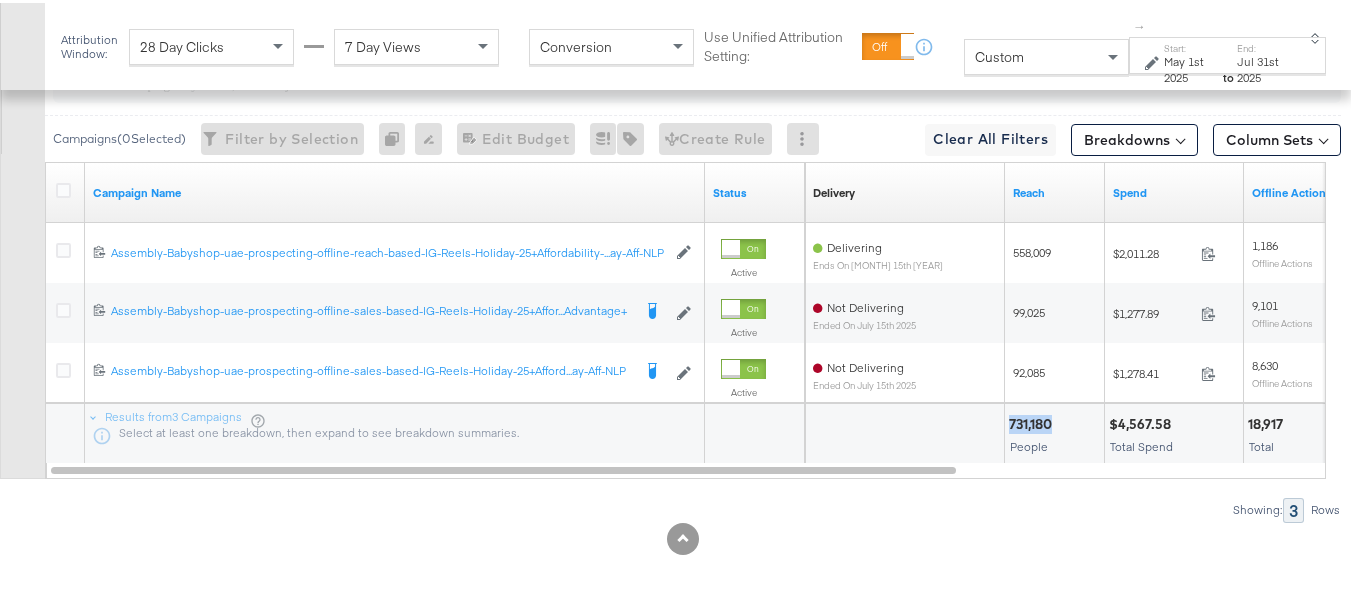 click on "731,180" at bounding box center (1033, 421) 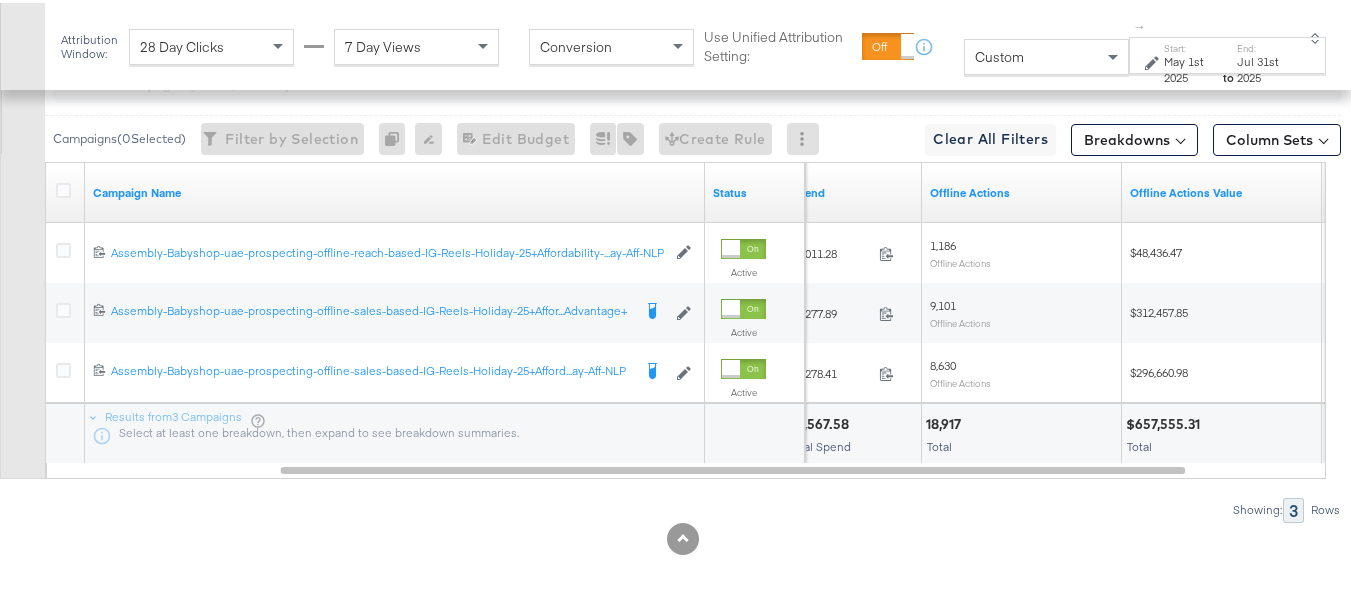 click on "$657,555.31" at bounding box center (1166, 421) 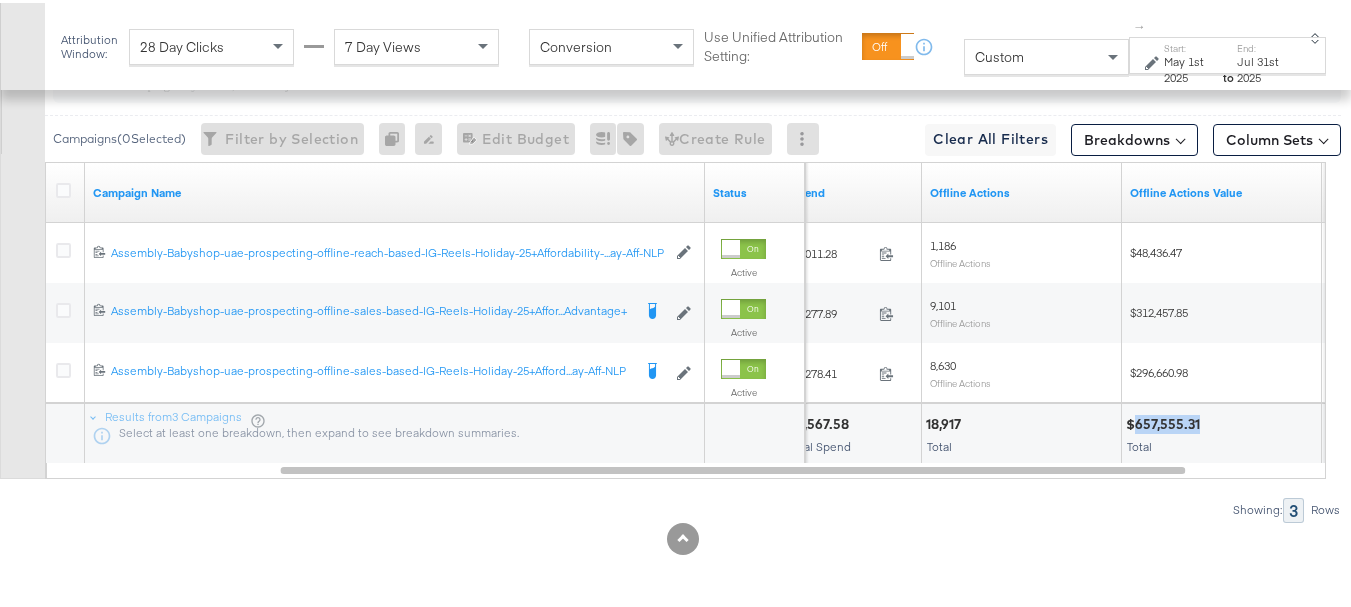 click on "$657,555.31" at bounding box center (1166, 421) 